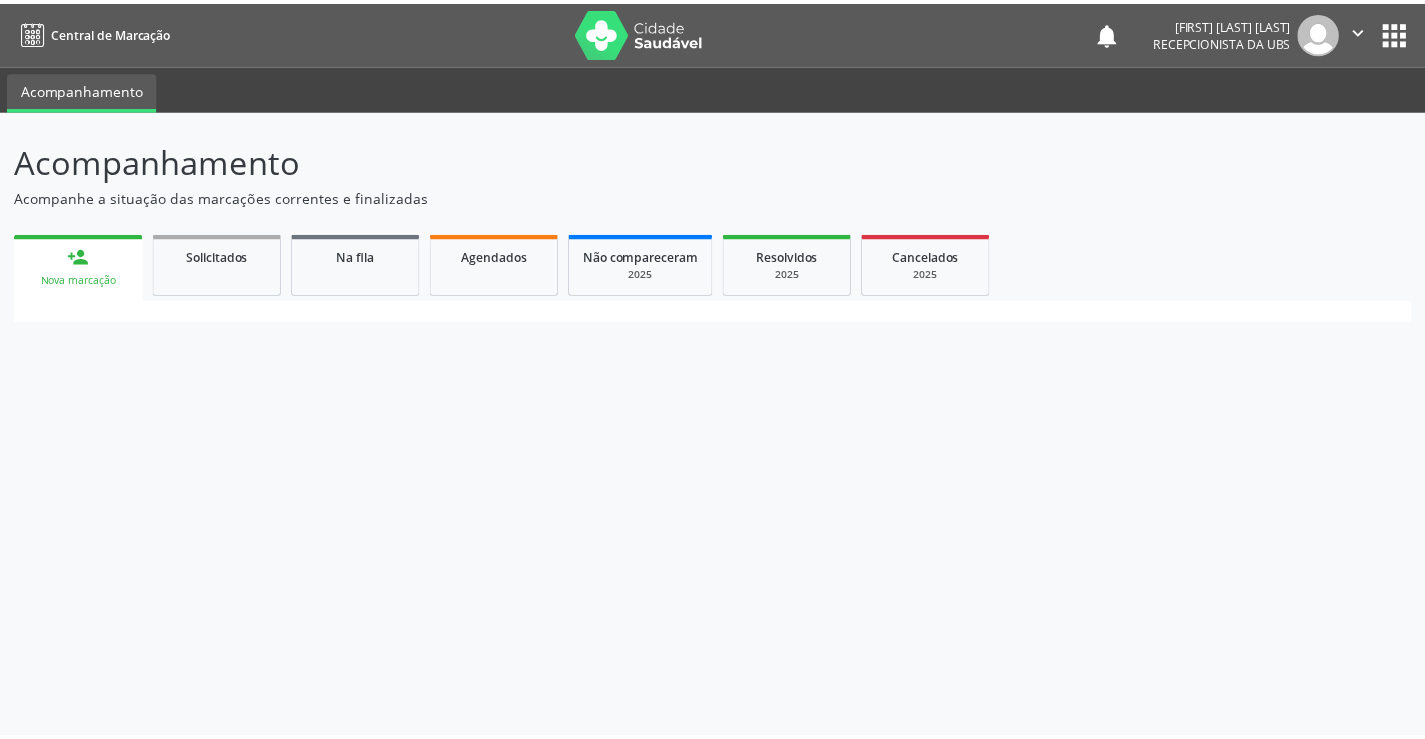 scroll, scrollTop: 0, scrollLeft: 0, axis: both 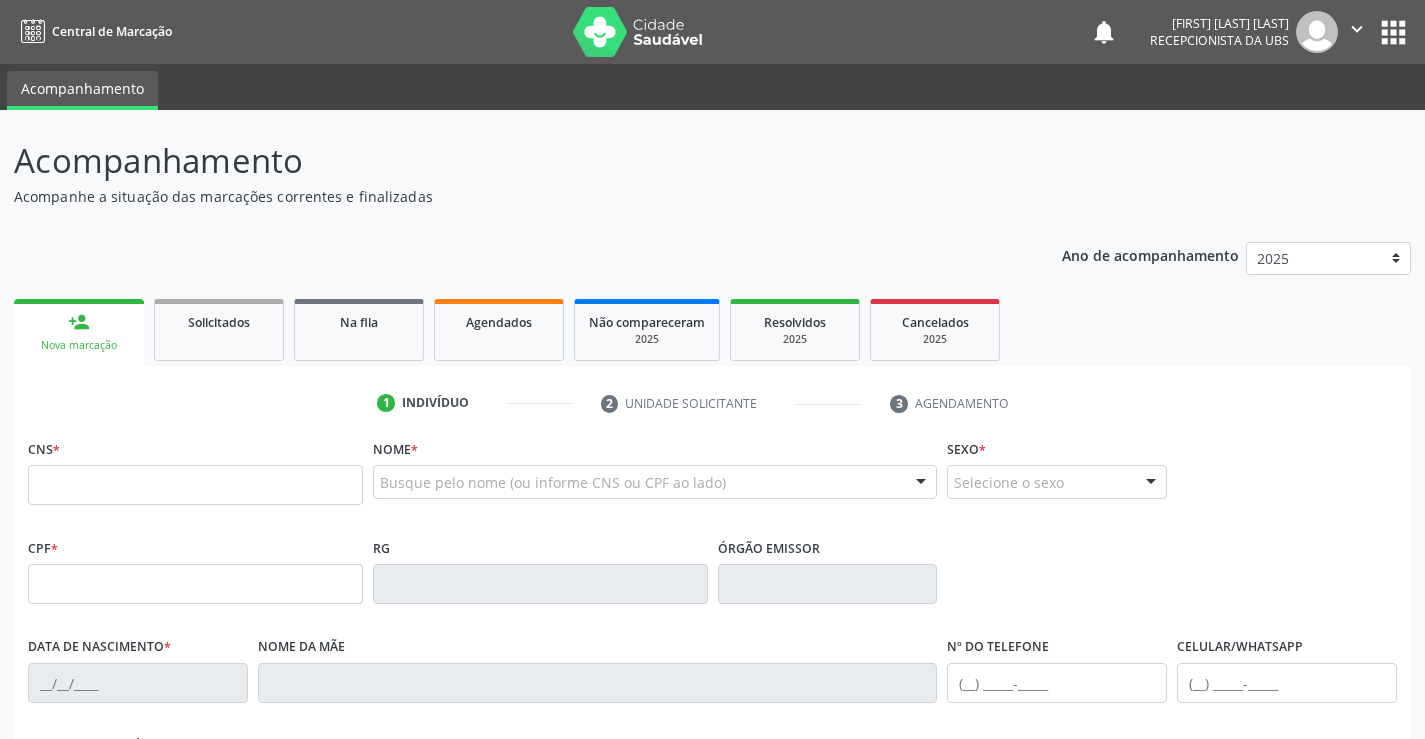 click at bounding box center (195, 485) 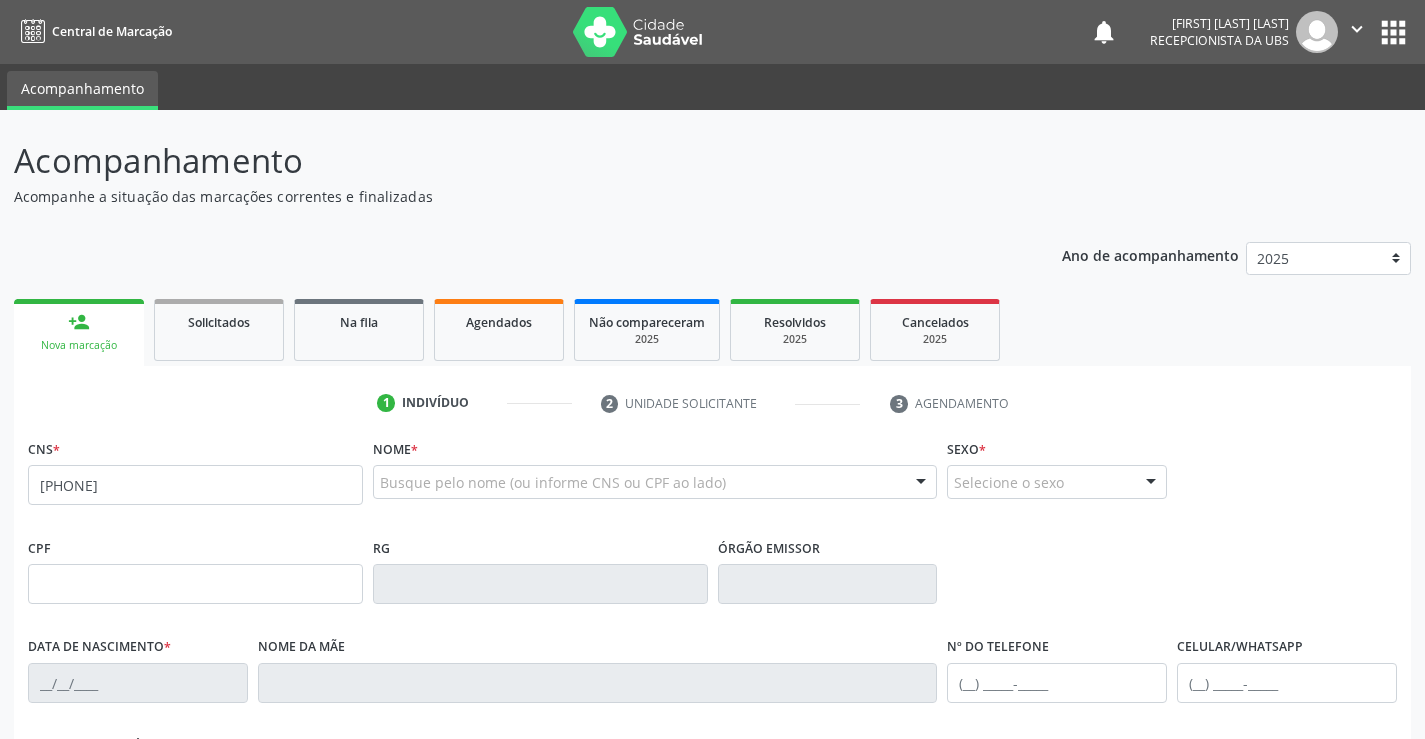 type on "[PHONE]" 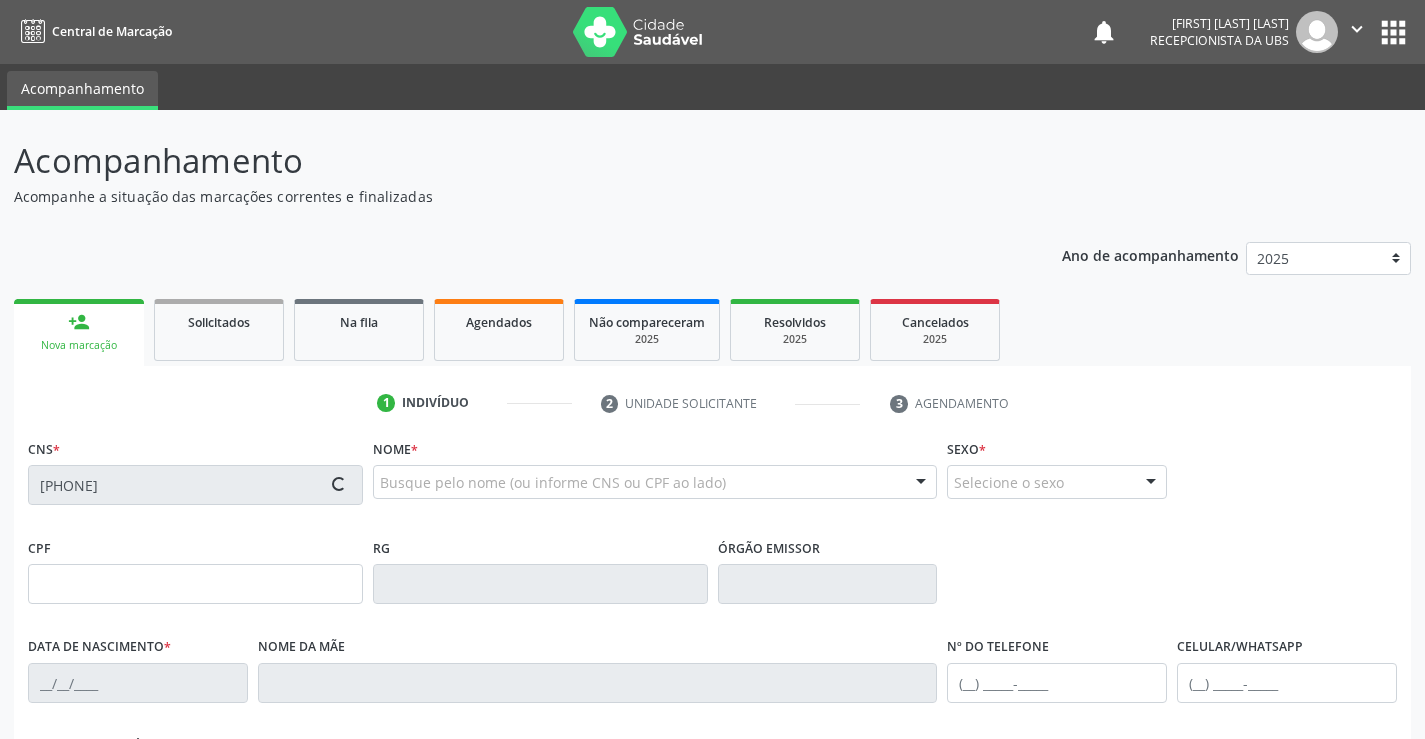type on "[DATE]" 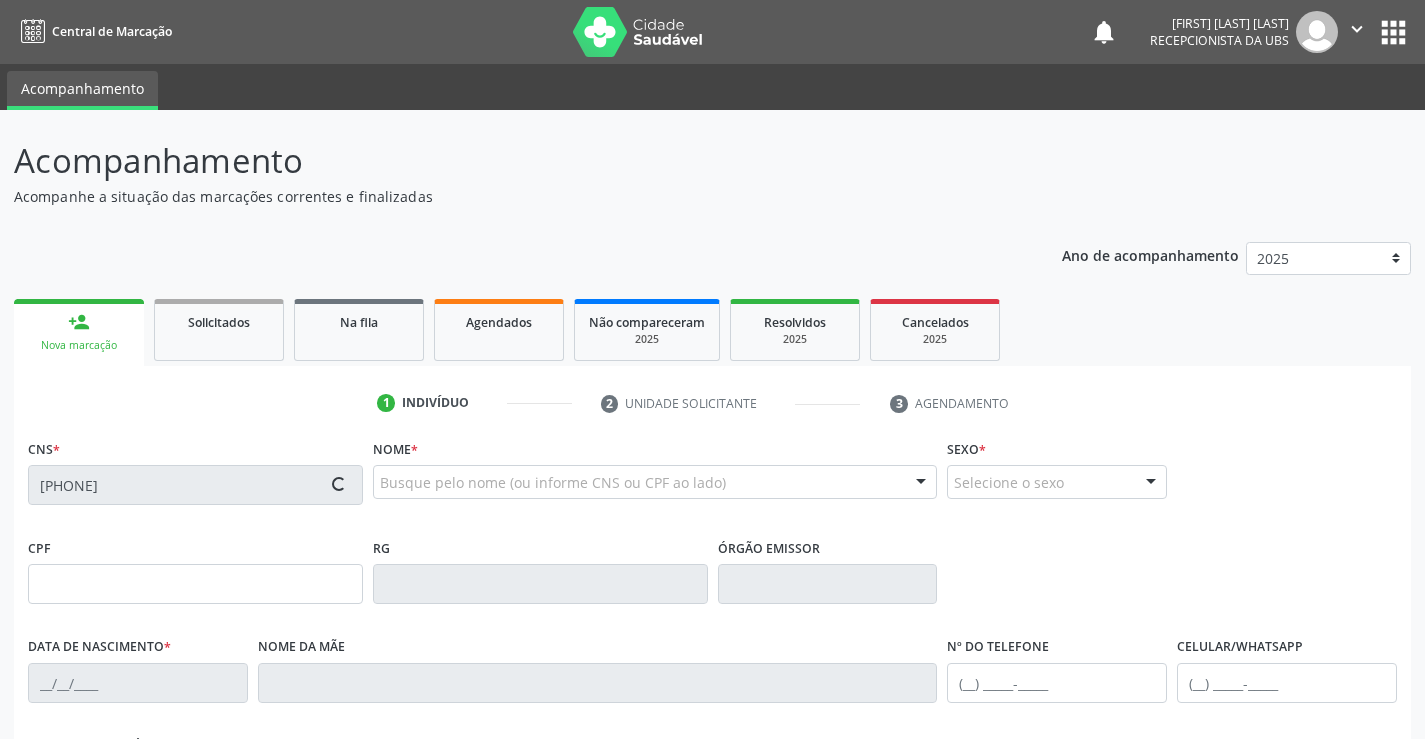 type on "[FIRST] [LAST]" 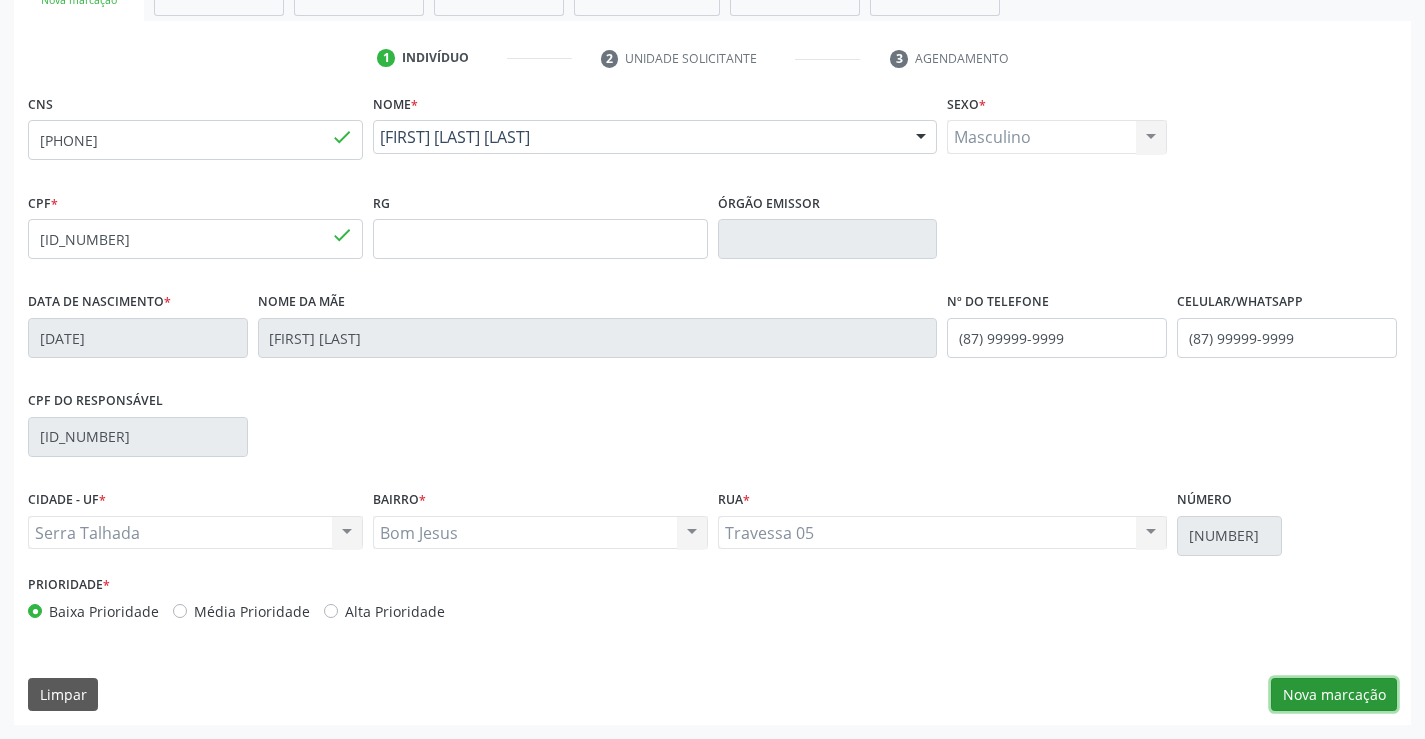 click on "Nova marcação" at bounding box center [1334, 695] 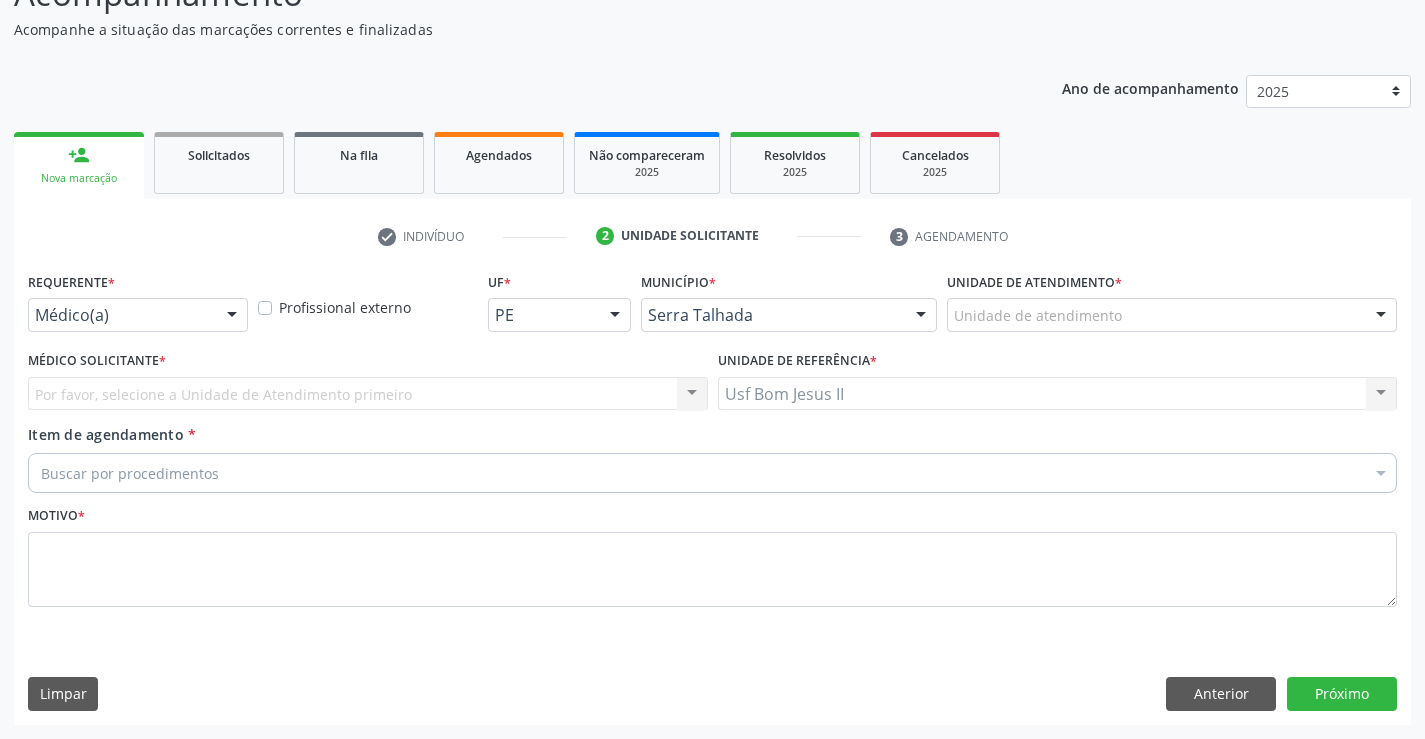 scroll, scrollTop: 167, scrollLeft: 0, axis: vertical 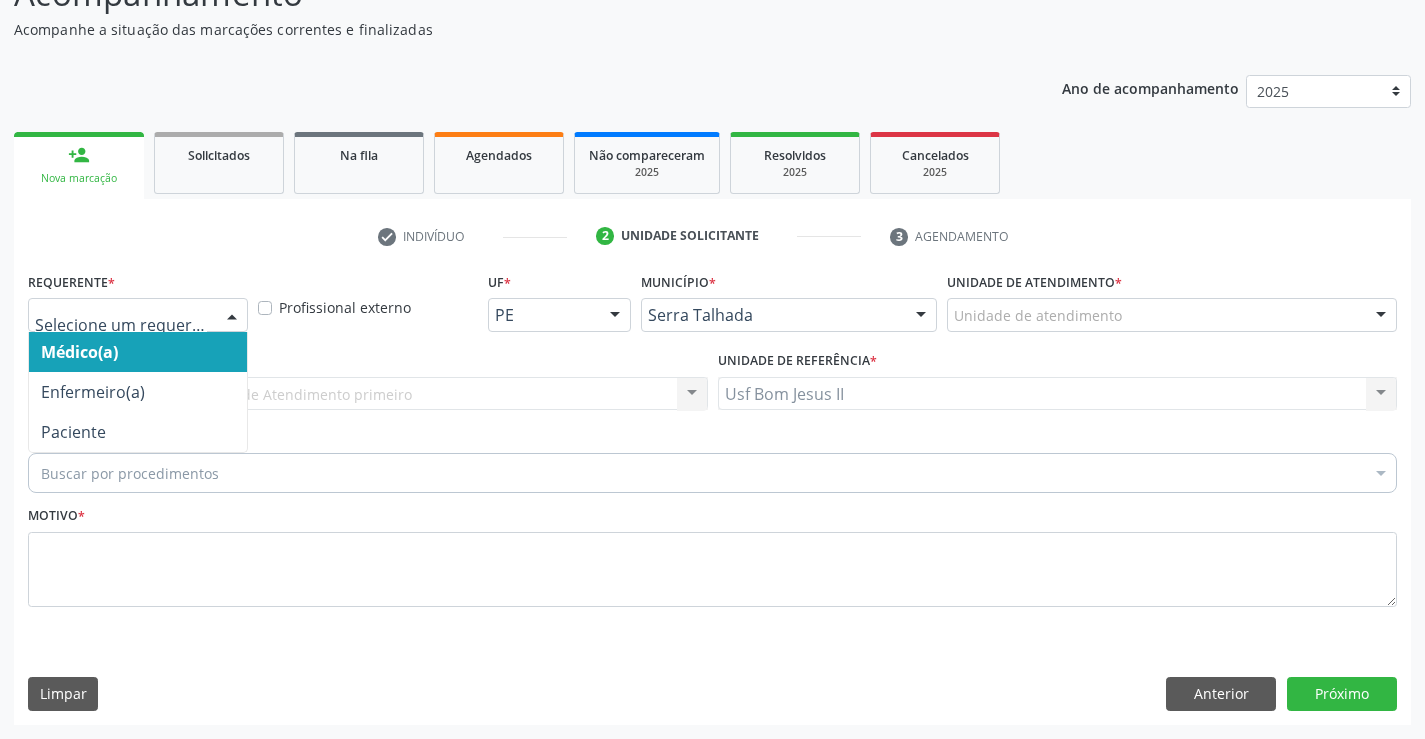 click at bounding box center (232, 316) 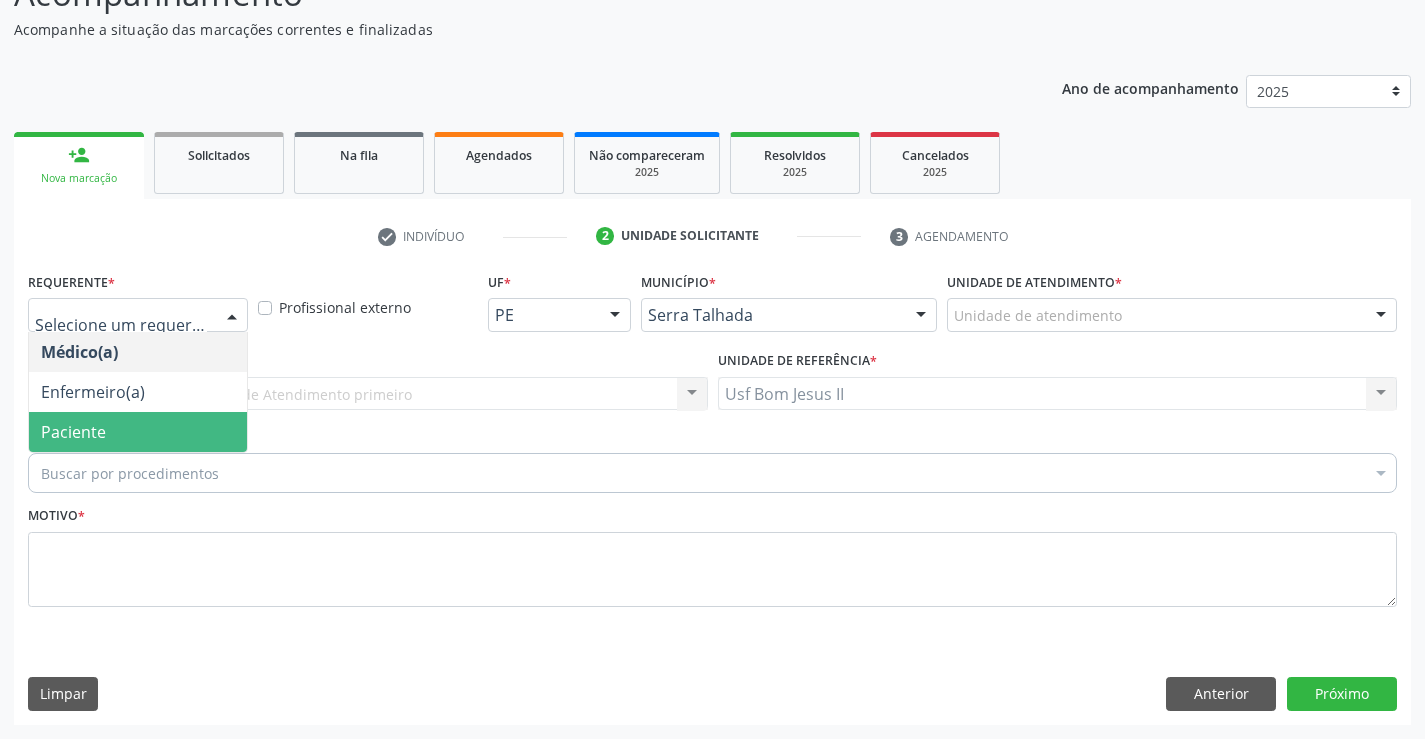 click on "Paciente" at bounding box center (73, 432) 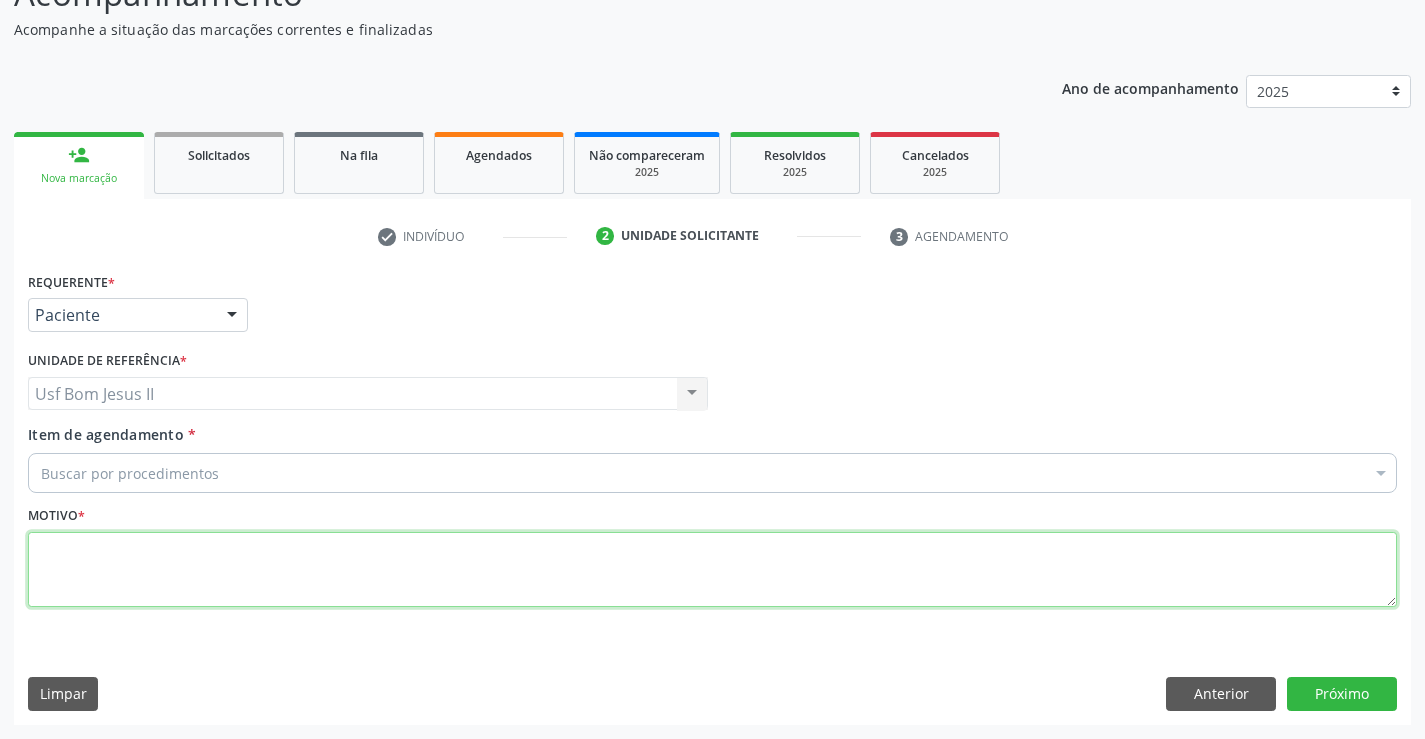 click at bounding box center (712, 570) 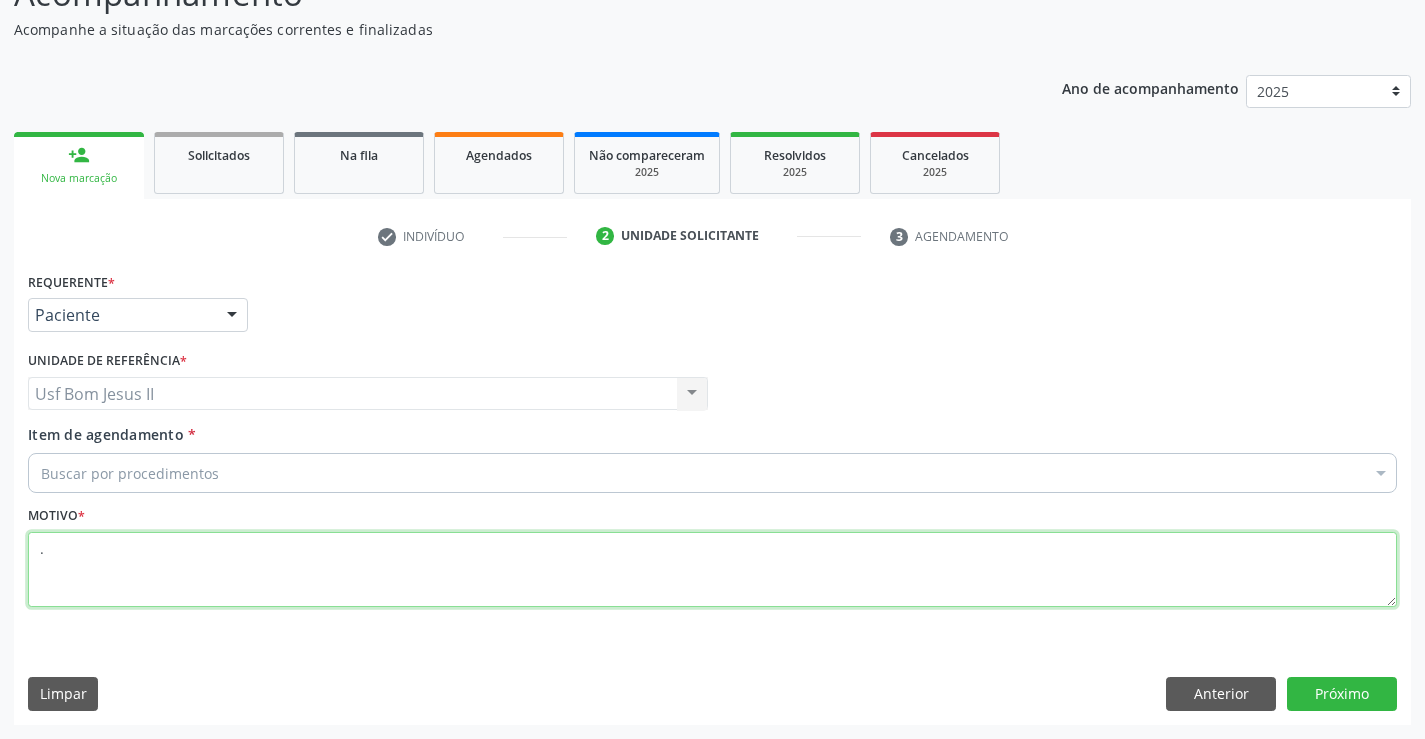 type on "." 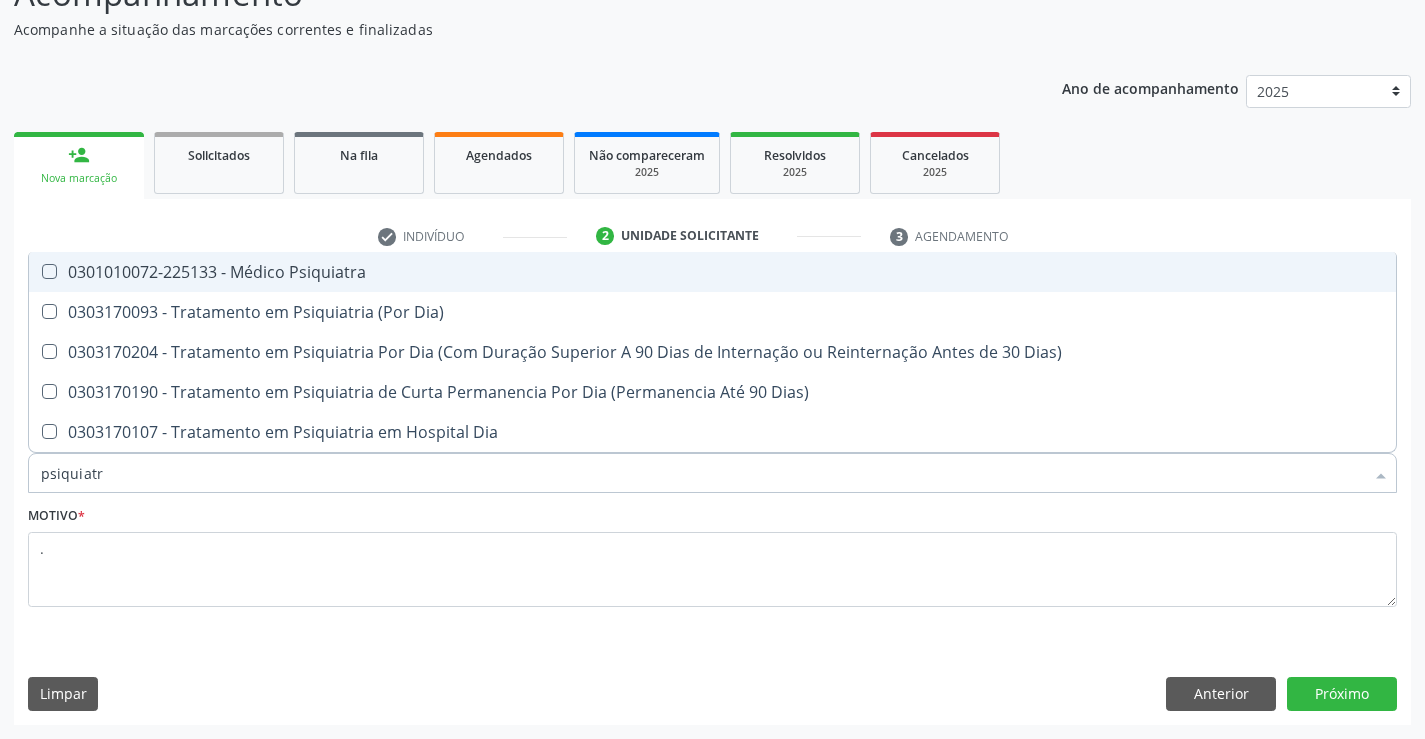type on "psiquiatra" 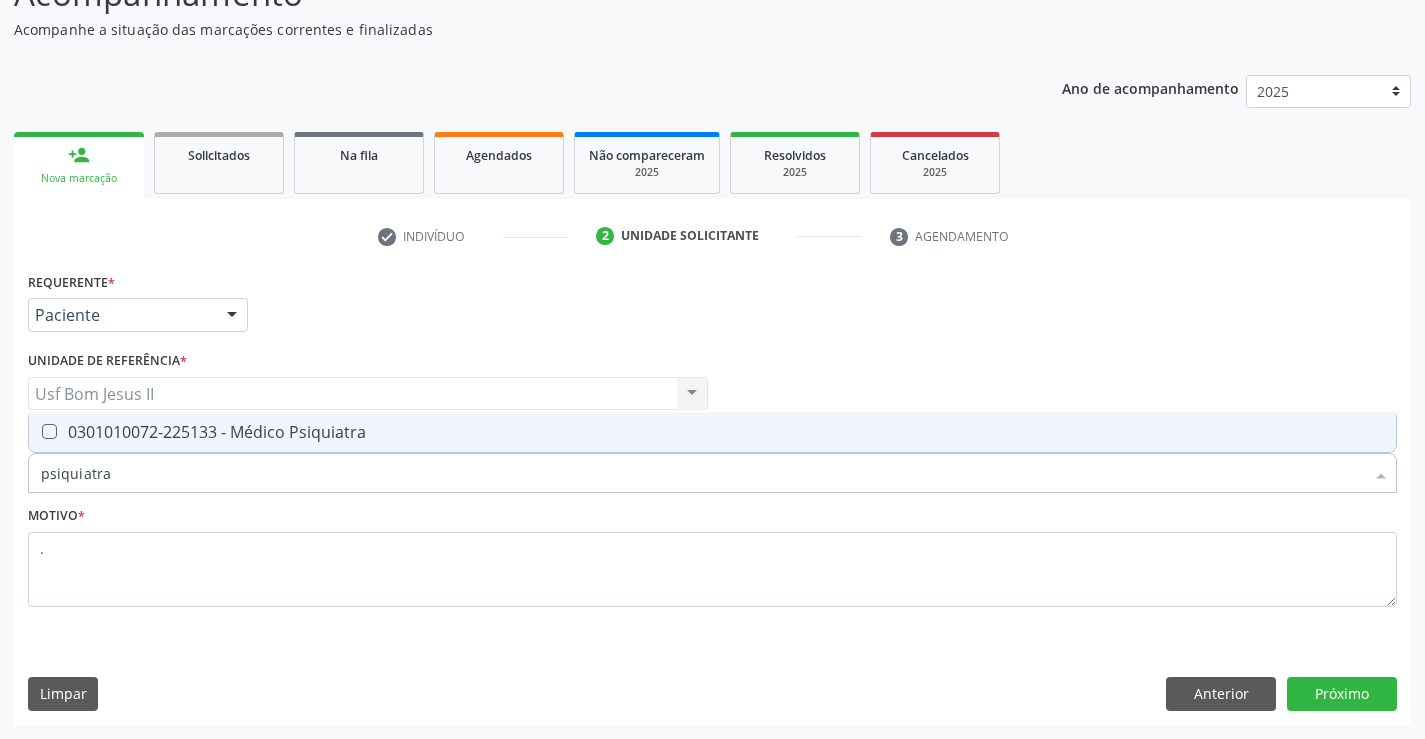click on "0301010072-225133 - Médico Psiquiatra" at bounding box center (712, 432) 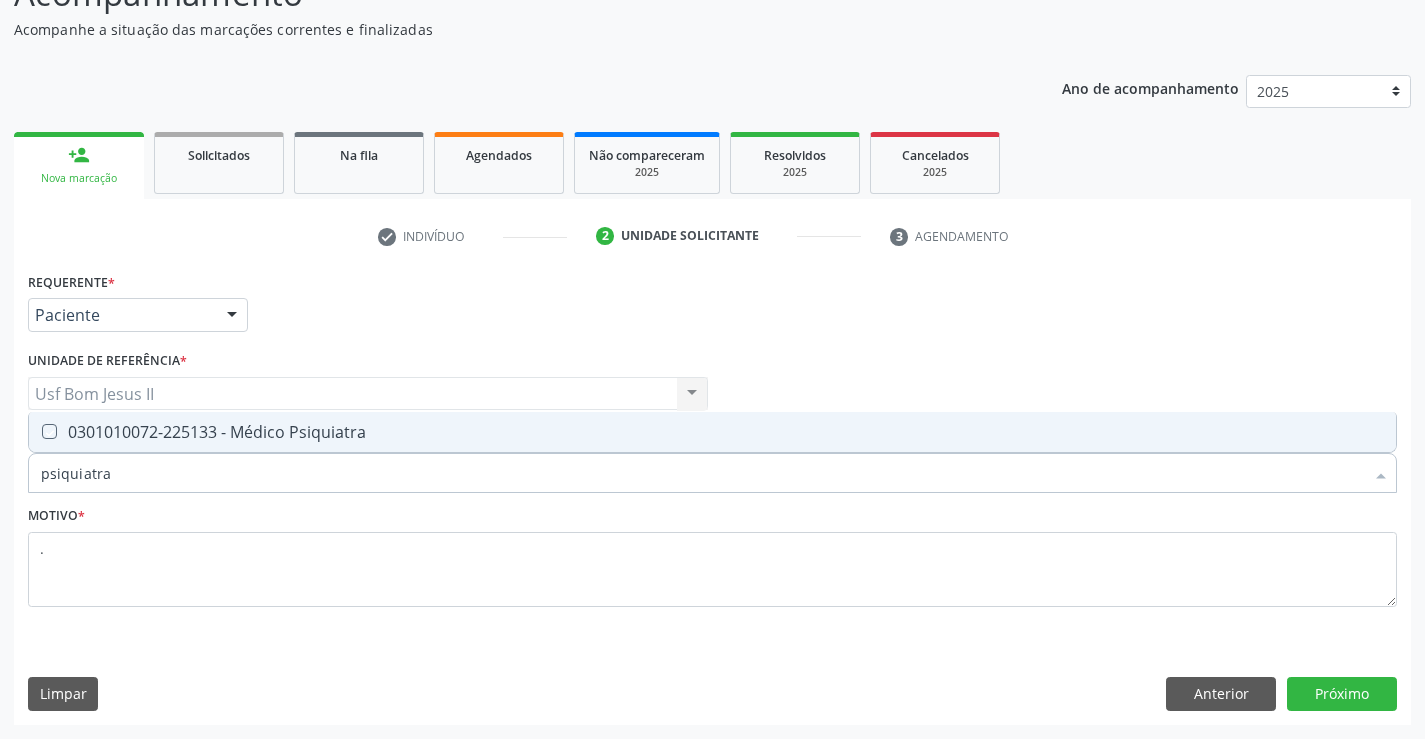checkbox on "true" 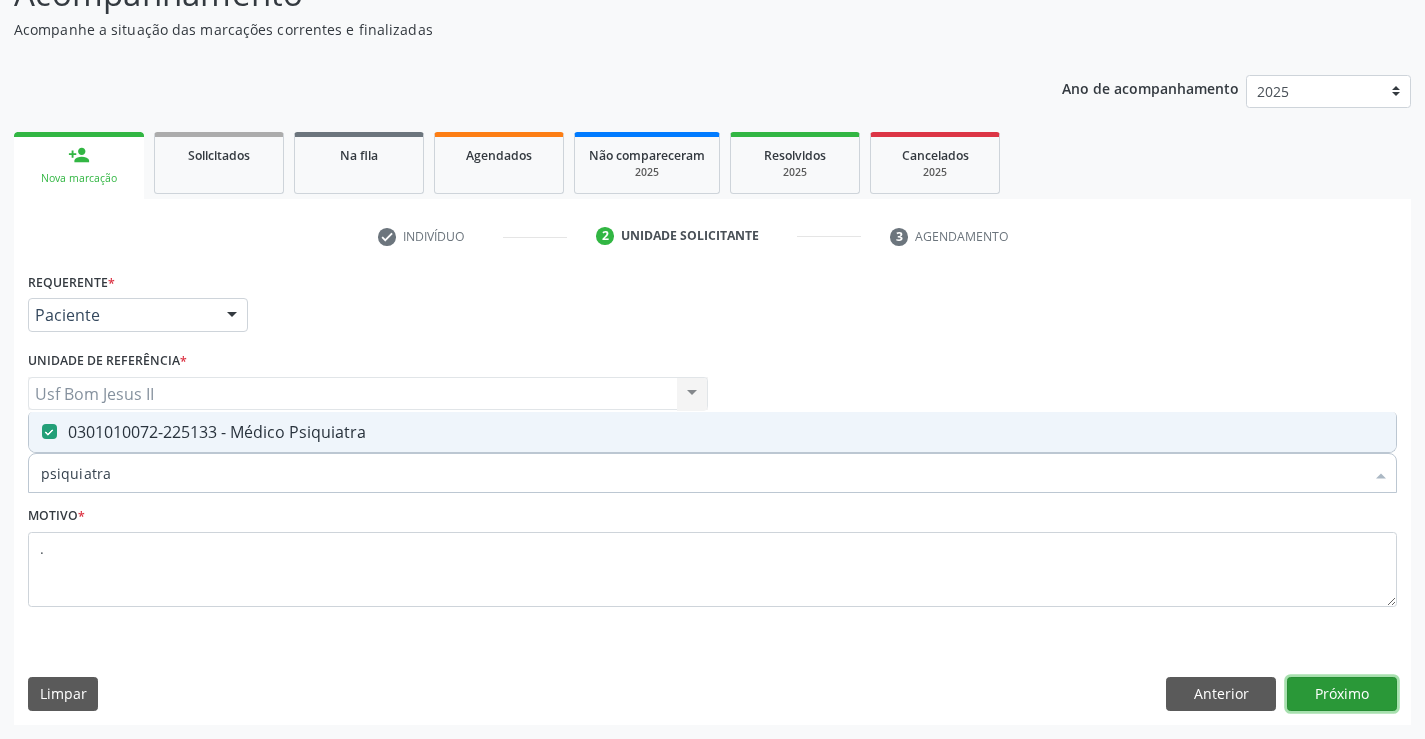 click on "Próximo" at bounding box center [1342, 694] 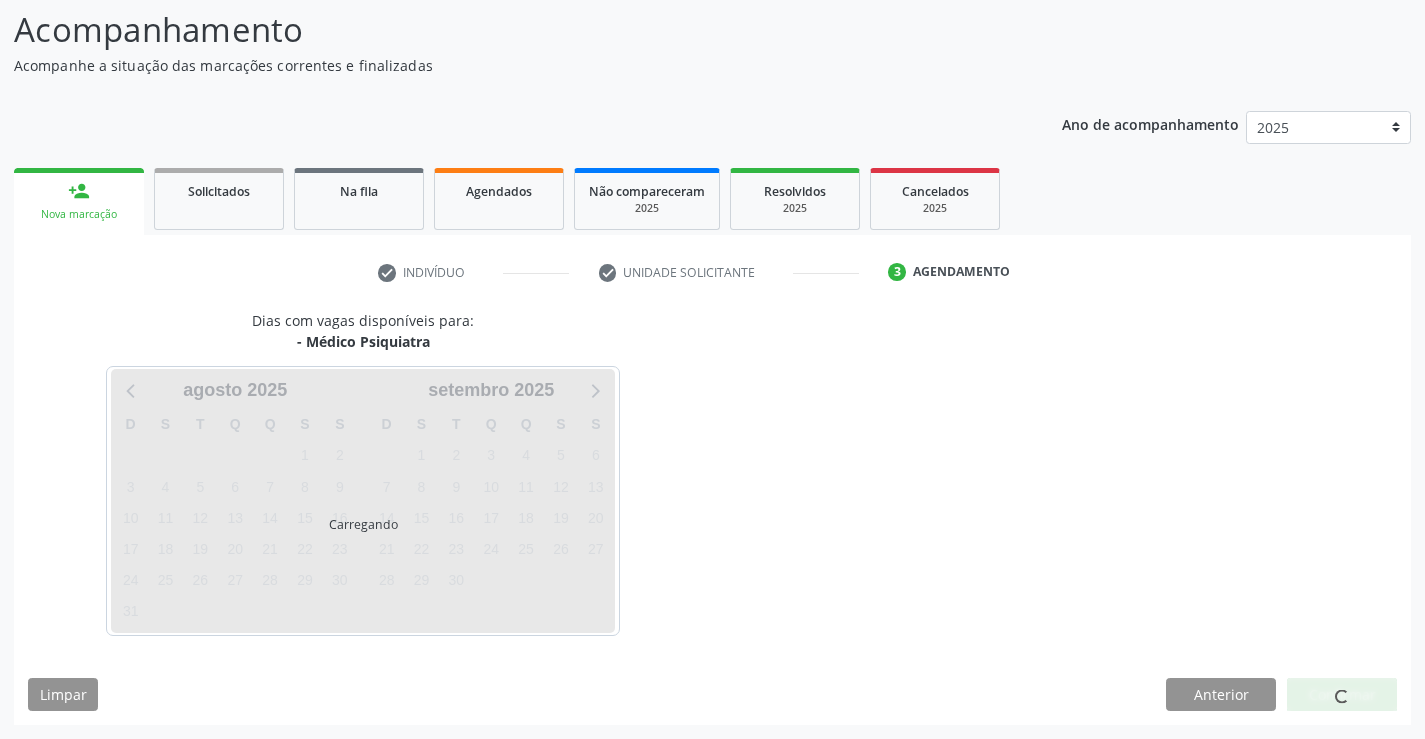 scroll, scrollTop: 131, scrollLeft: 0, axis: vertical 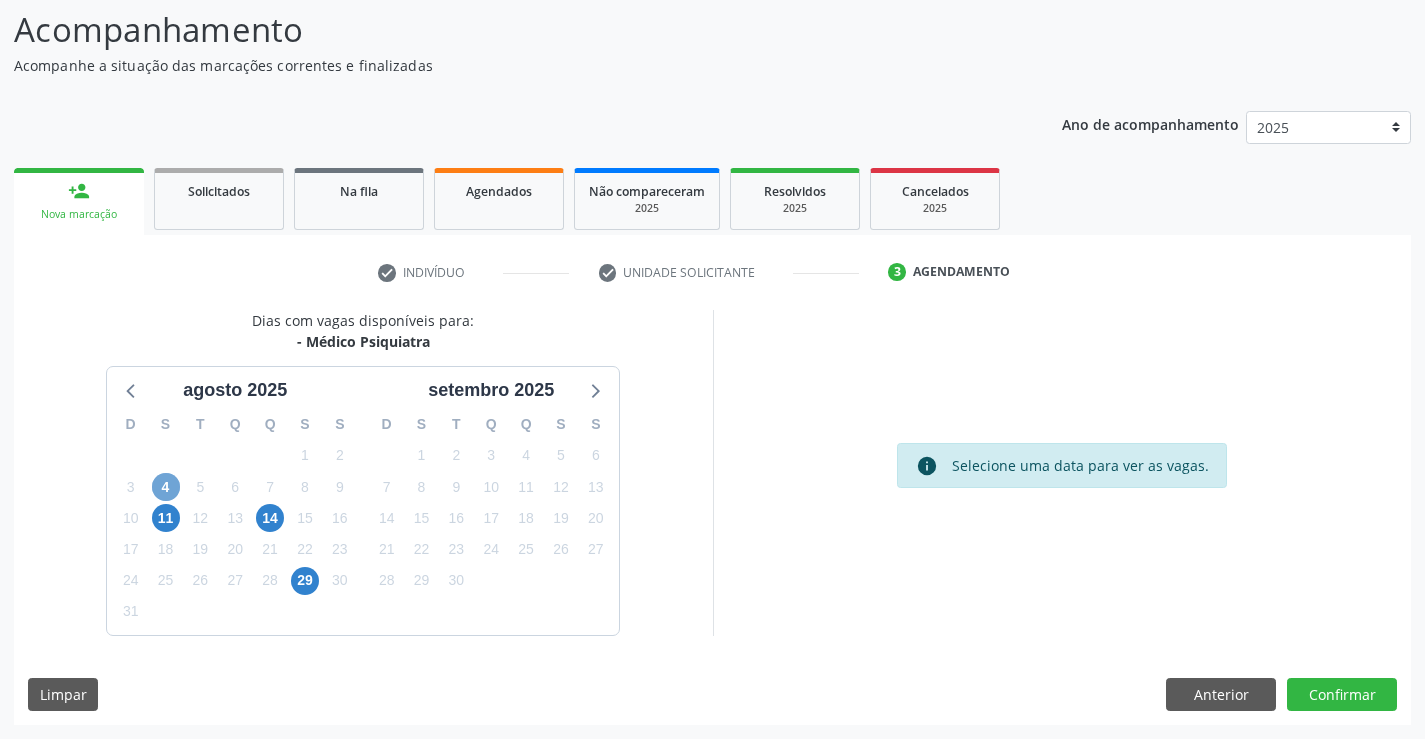 click on "4" at bounding box center (166, 487) 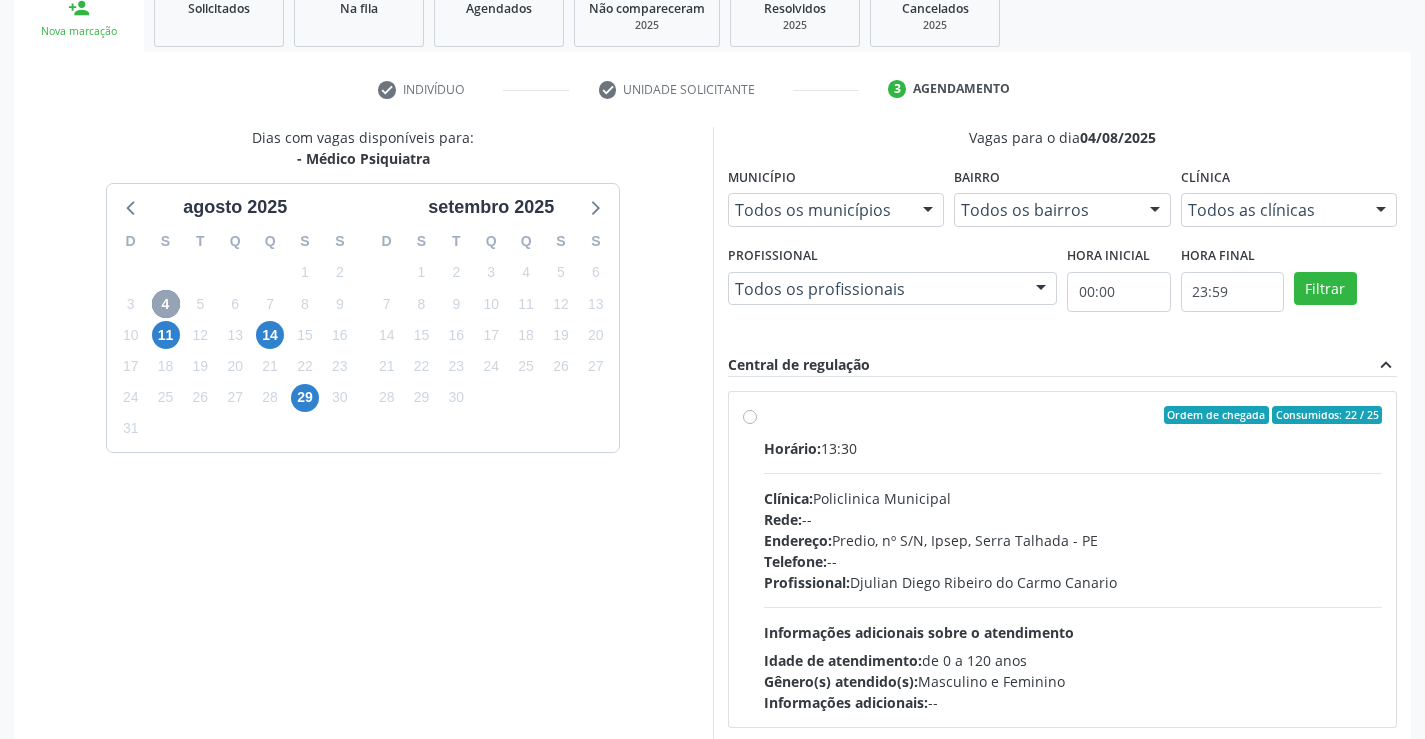 scroll, scrollTop: 331, scrollLeft: 0, axis: vertical 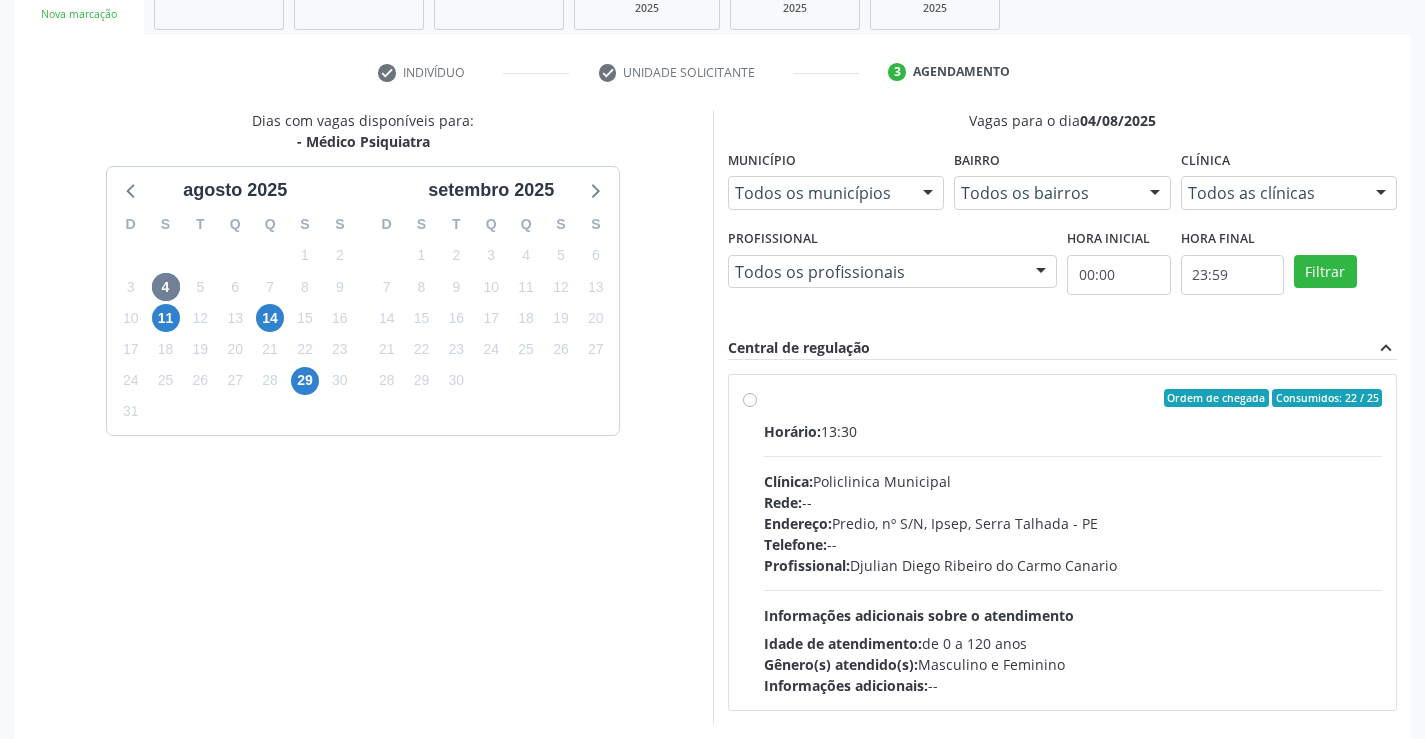 click on "Ordem de chegada
Consumidos: 22 / 25
Horário:   13:30
Clínica:  Policlinica Municipal
Rede:
--
Endereço:   Predio, nº S/N, [NEIGHBORHOOD], [CITY] - [STATE]
Telefone:   --
Profissional:
[FIRST] [LAST] [LAST]
Informações adicionais sobre o atendimento
Idade de atendimento:
de 0 a 120 anos
Gênero(s) atendido(s):
Masculino e Feminino
Informações adicionais:
--" at bounding box center [1073, 542] 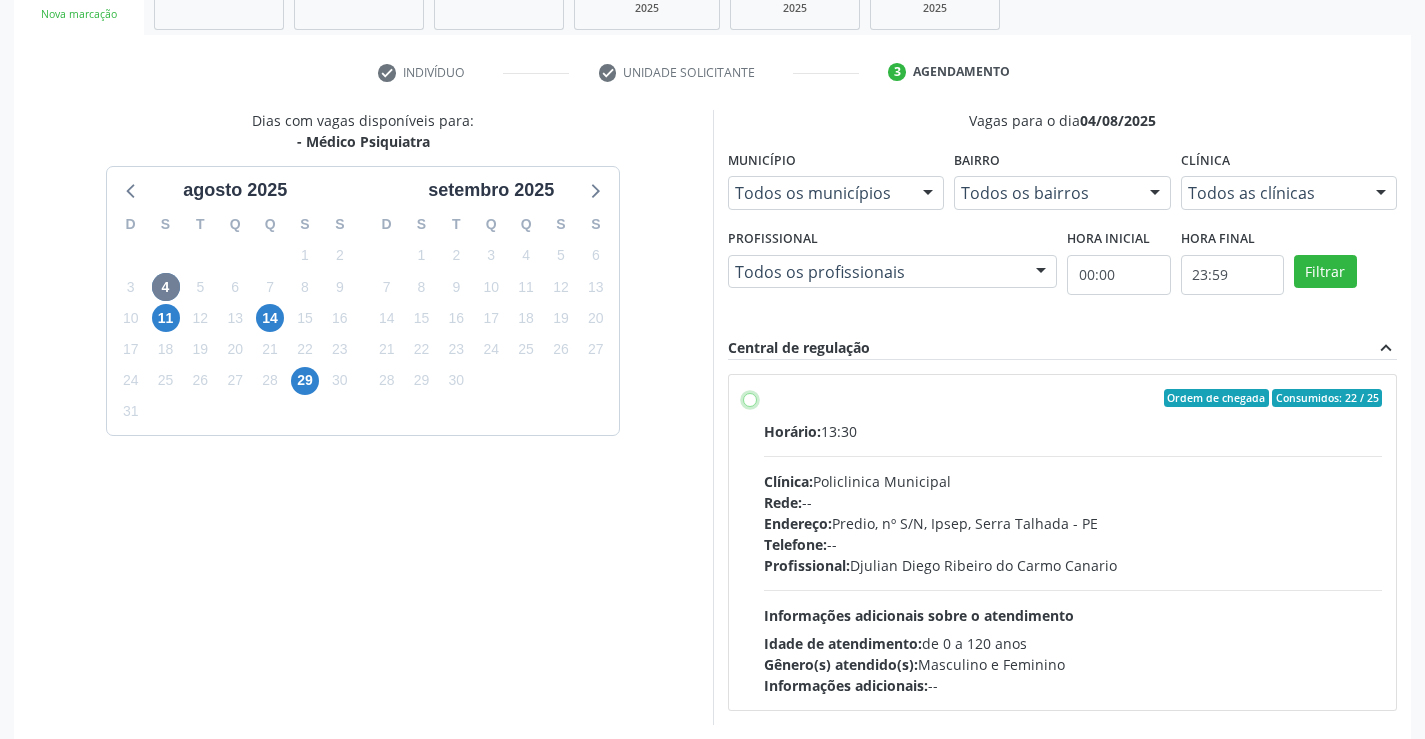 click on "Ordem de chegada
Consumidos: 22 / 25
Horário:   13:30
Clínica:  Policlinica Municipal
Rede:
--
Endereço:   Predio, nº S/N, [NEIGHBORHOOD], [CITY] - [STATE]
Telefone:   --
Profissional:
[FIRST] [LAST] [LAST]
Informações adicionais sobre o atendimento
Idade de atendimento:
de 0 a 120 anos
Gênero(s) atendido(s):
Masculino e Feminino
Informações adicionais:
--" at bounding box center [750, 398] 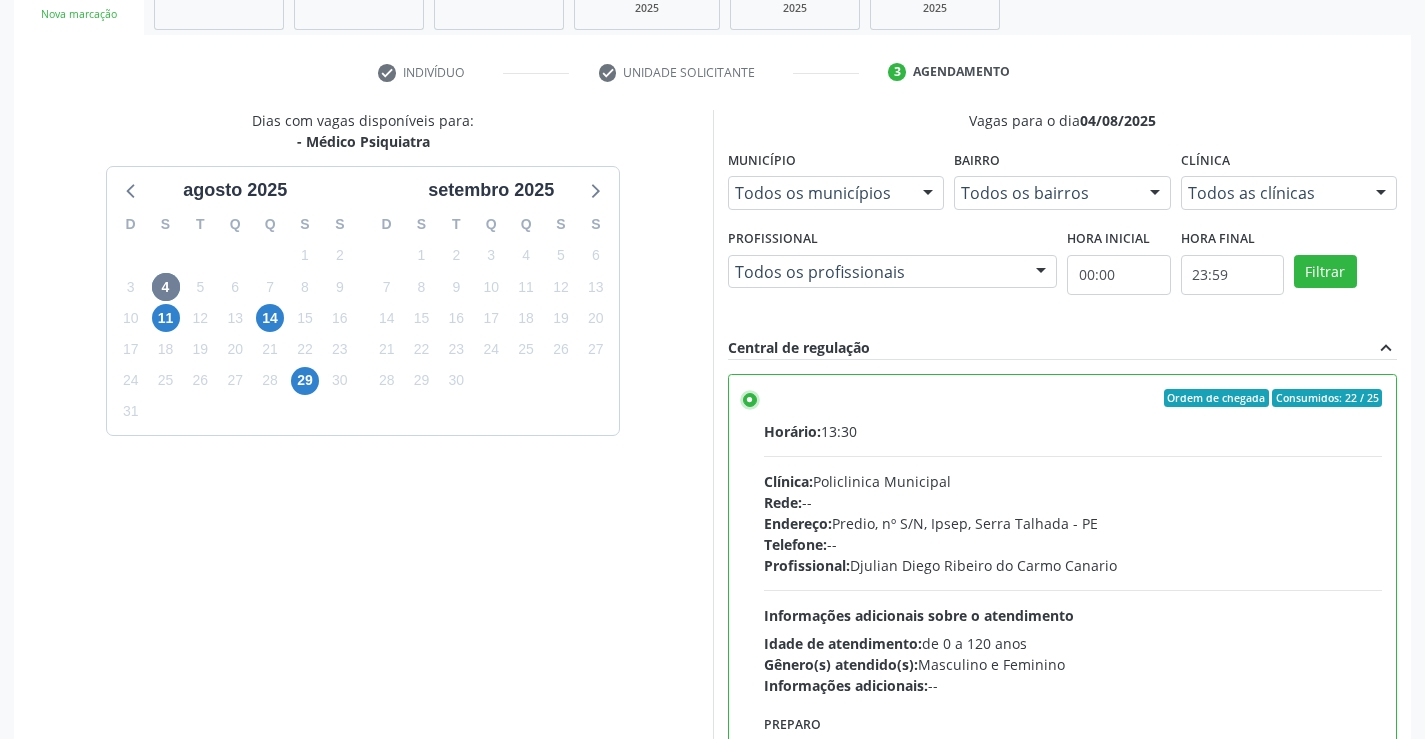 scroll, scrollTop: 456, scrollLeft: 0, axis: vertical 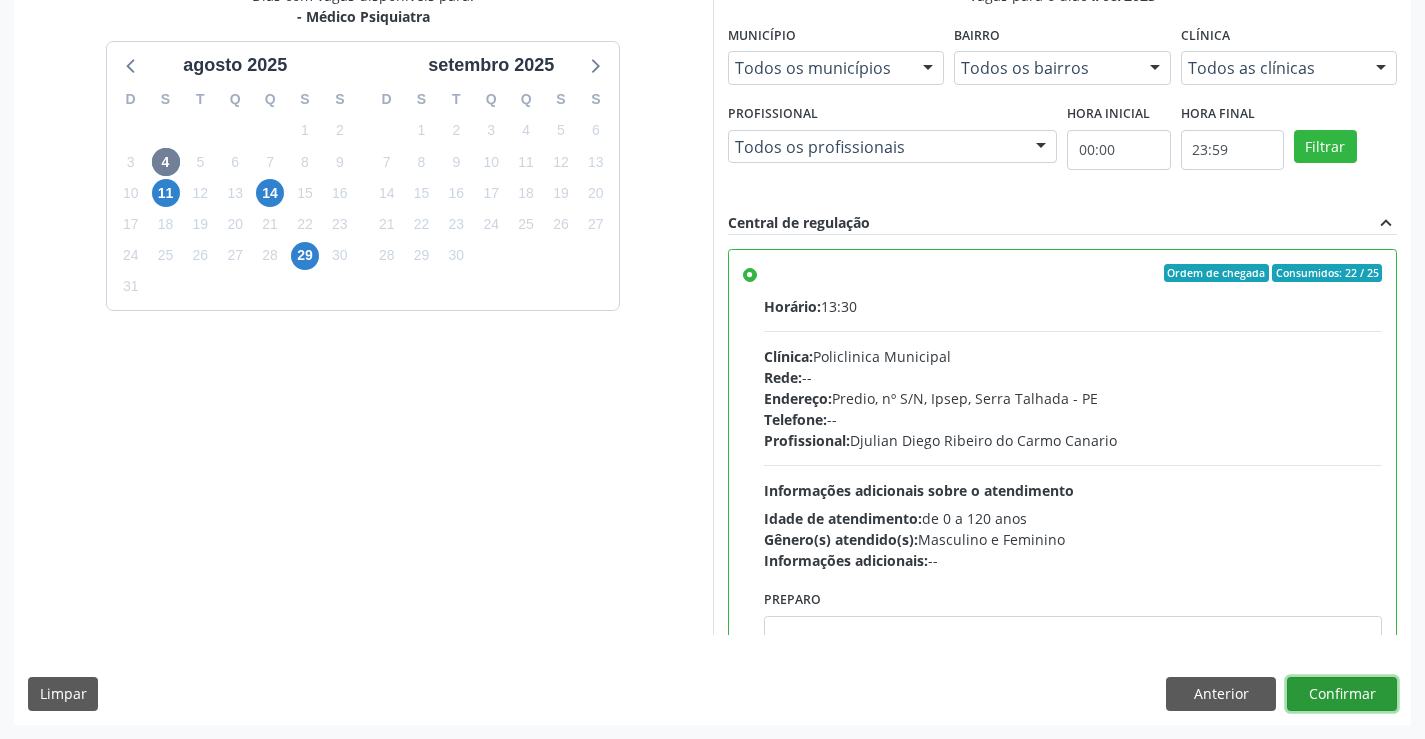 click on "Confirmar" at bounding box center [1342, 694] 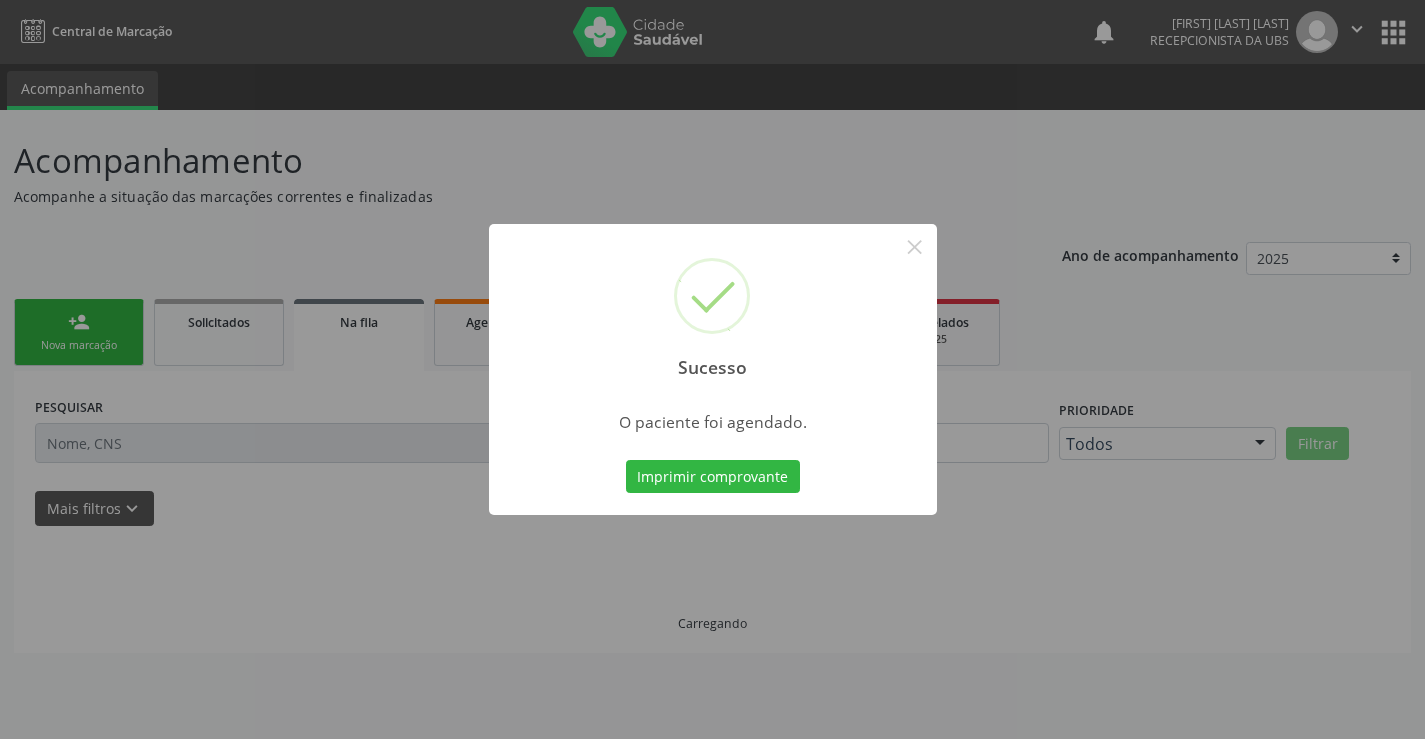 scroll, scrollTop: 0, scrollLeft: 0, axis: both 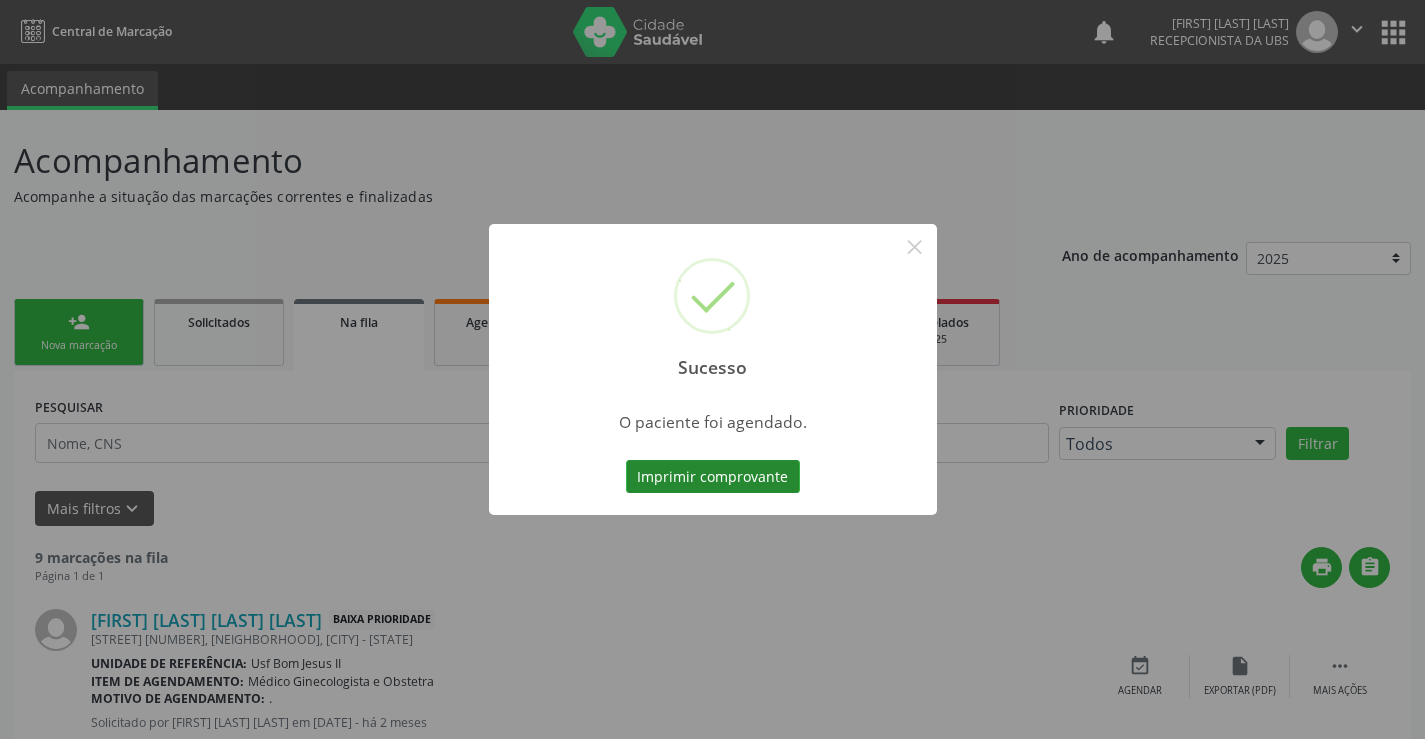 click on "Imprimir comprovante" at bounding box center [713, 477] 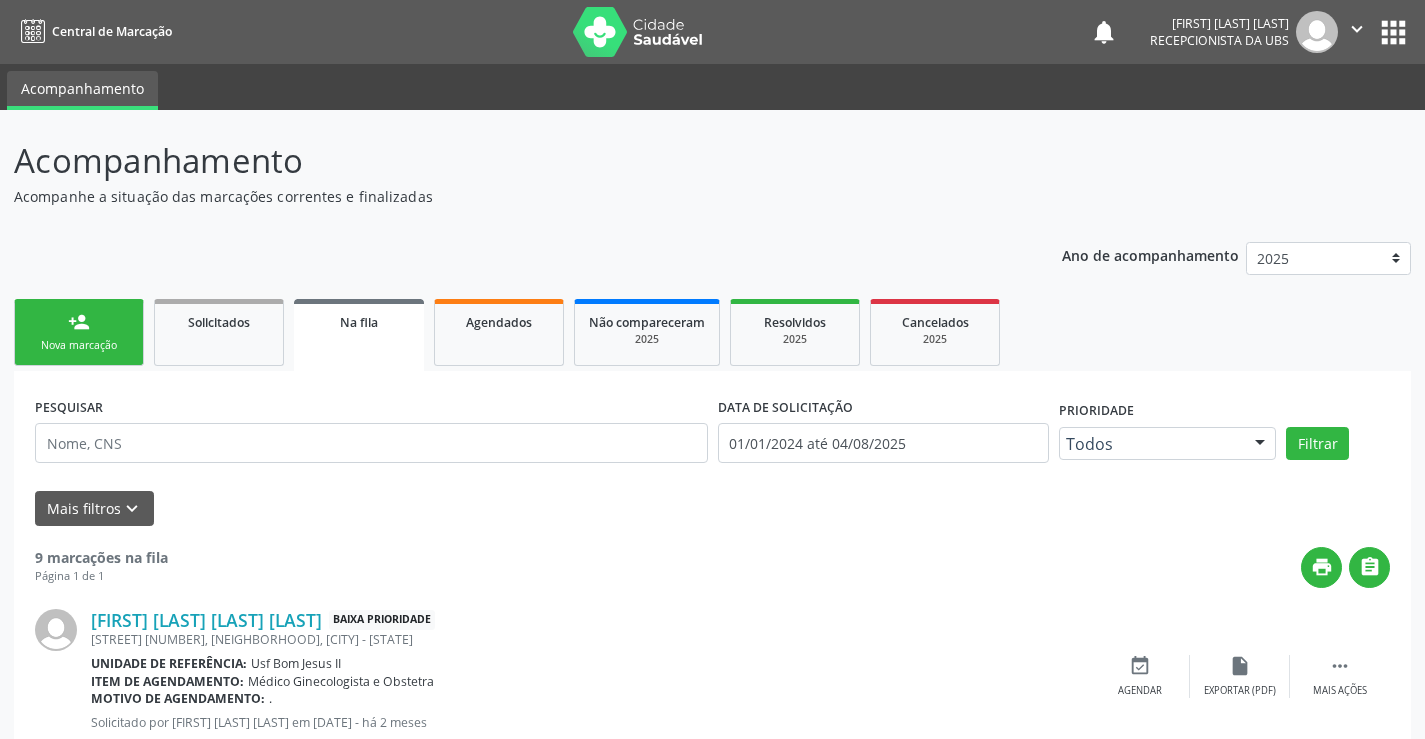 click on "Nova marcação" at bounding box center [79, 345] 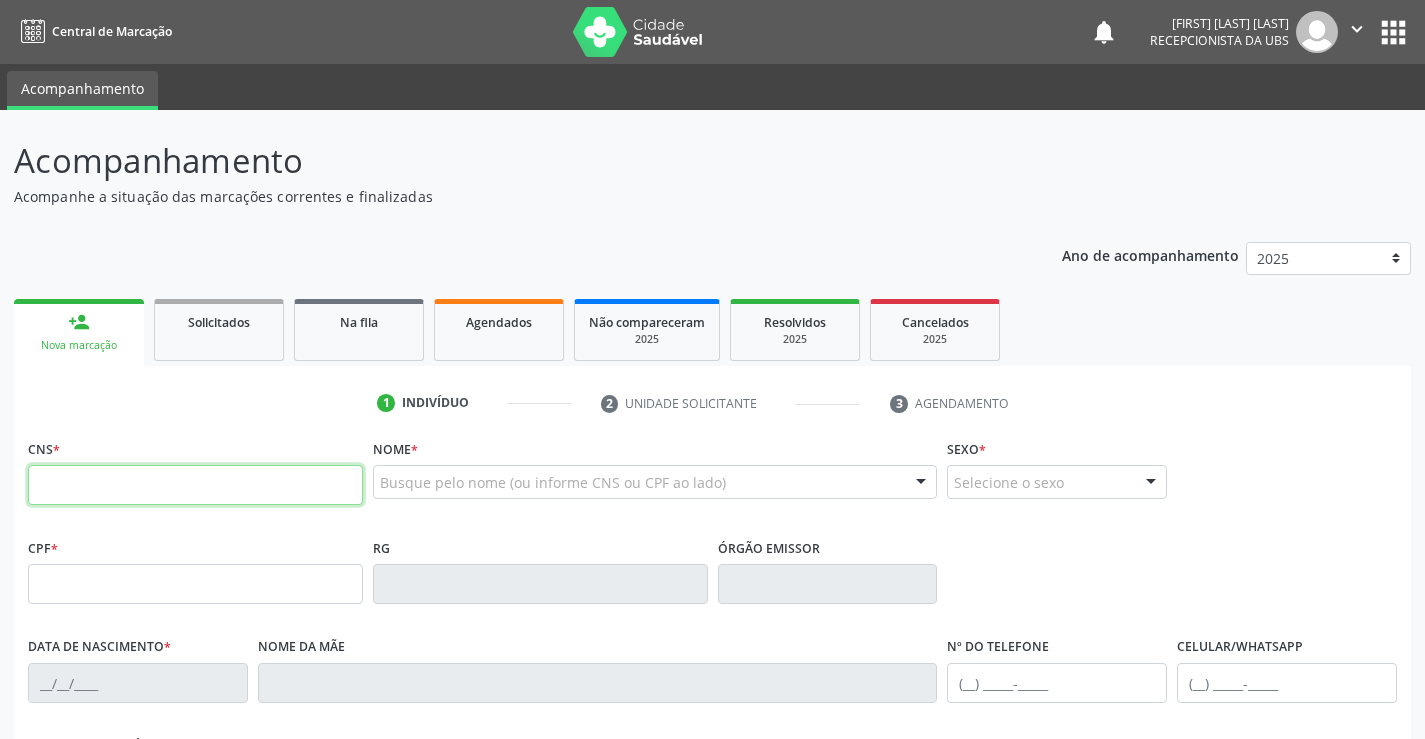 click at bounding box center [195, 485] 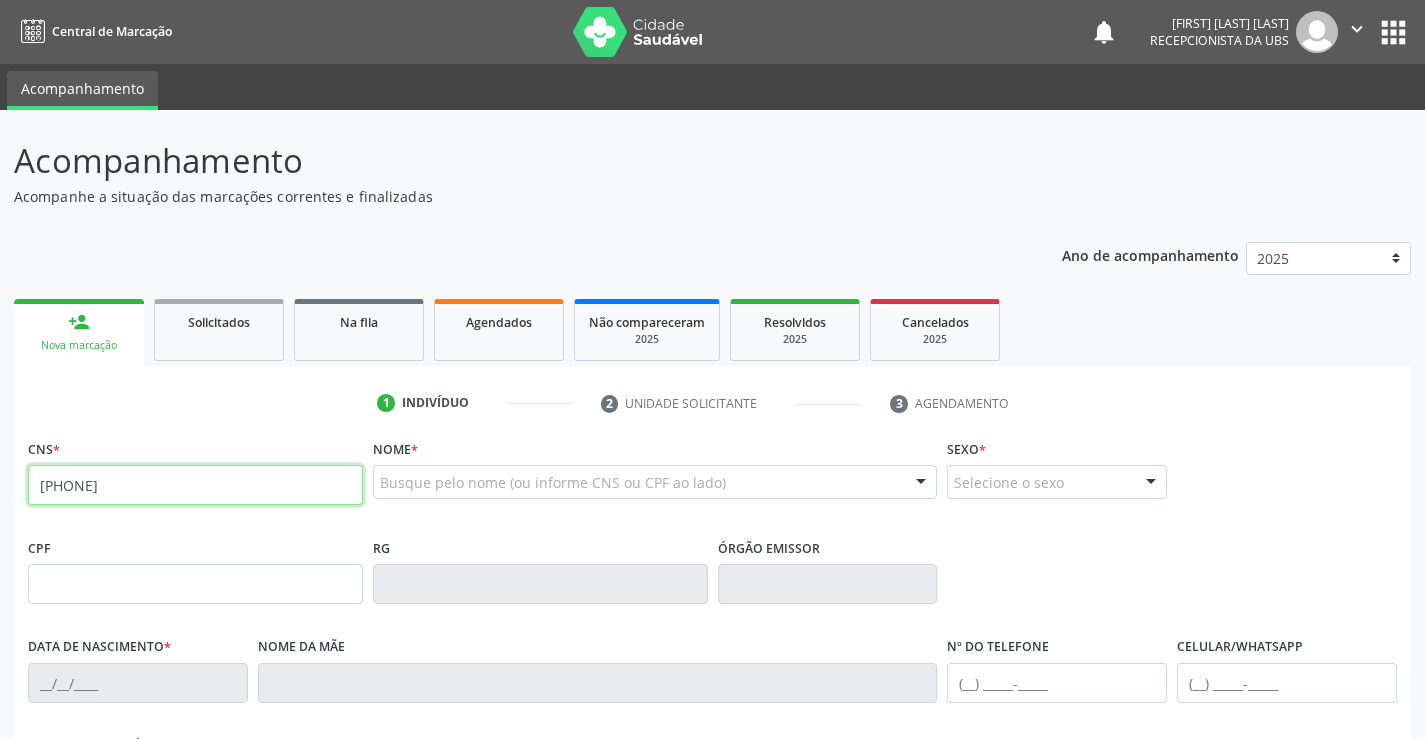 type on "[PHONE]" 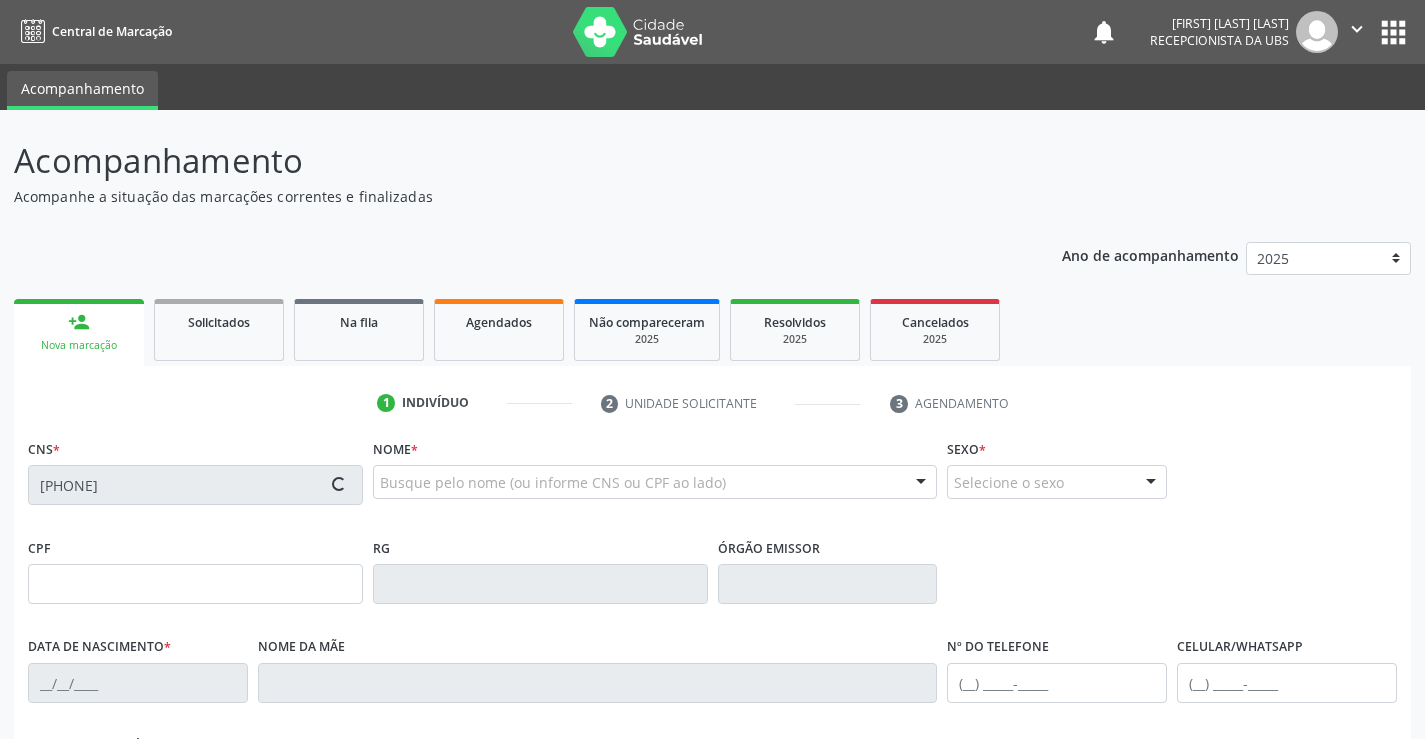 type on "[DATE]" 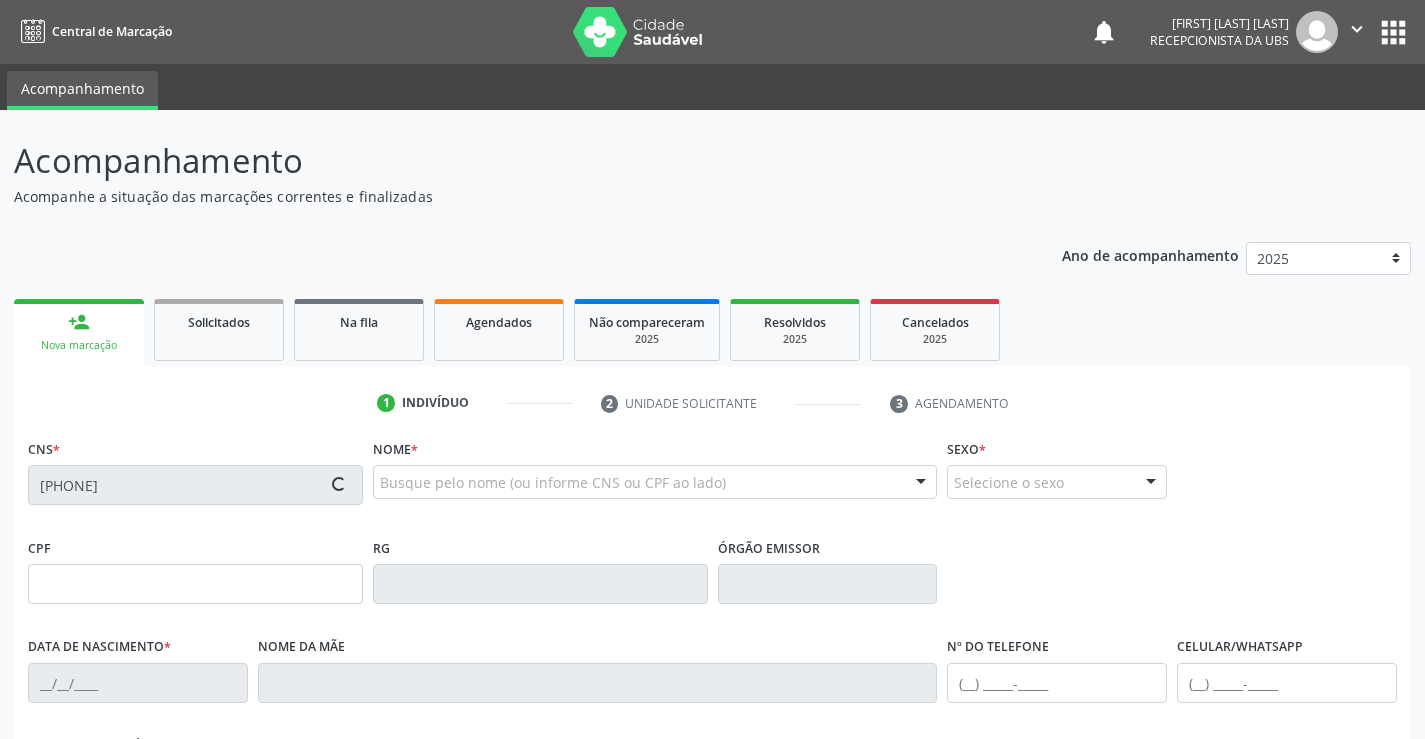 type on "[FIRST] [LAST] [LAST]" 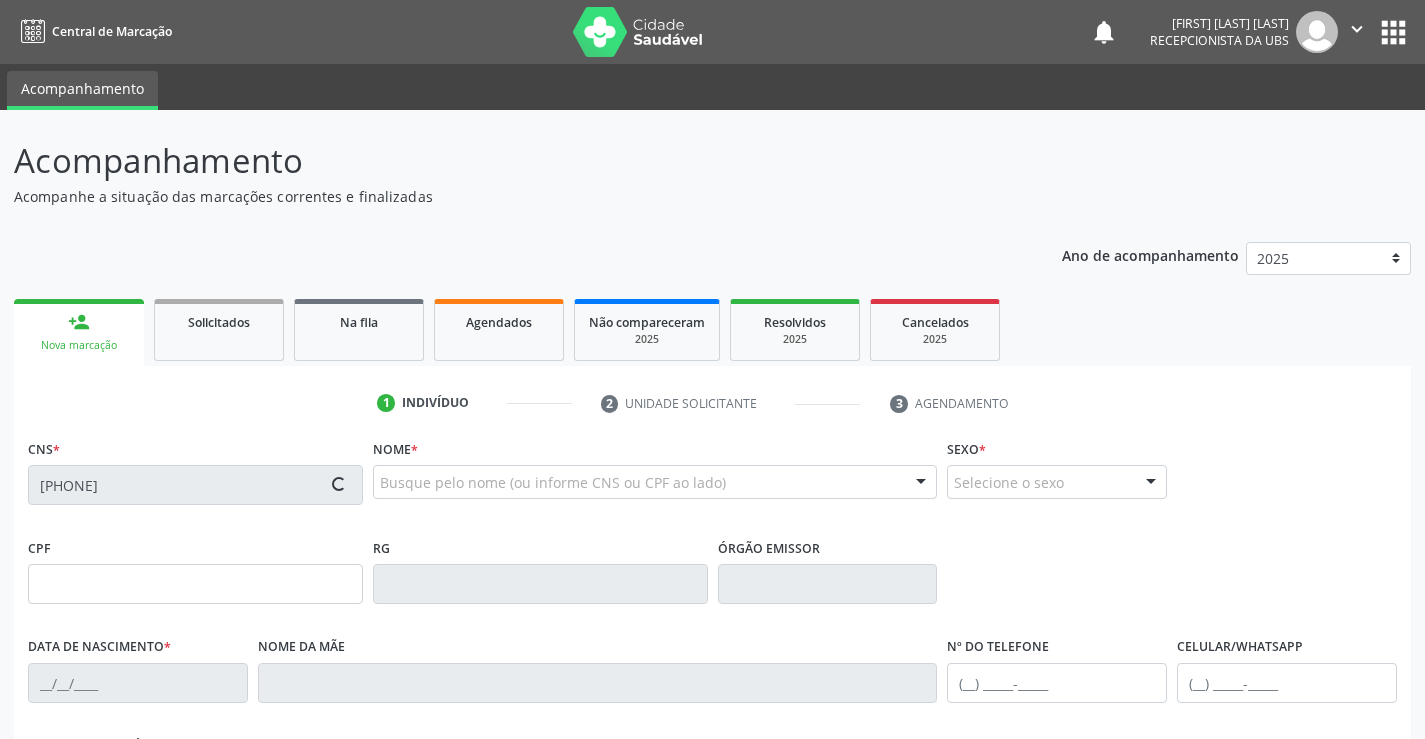 type on "[NUMBER]" 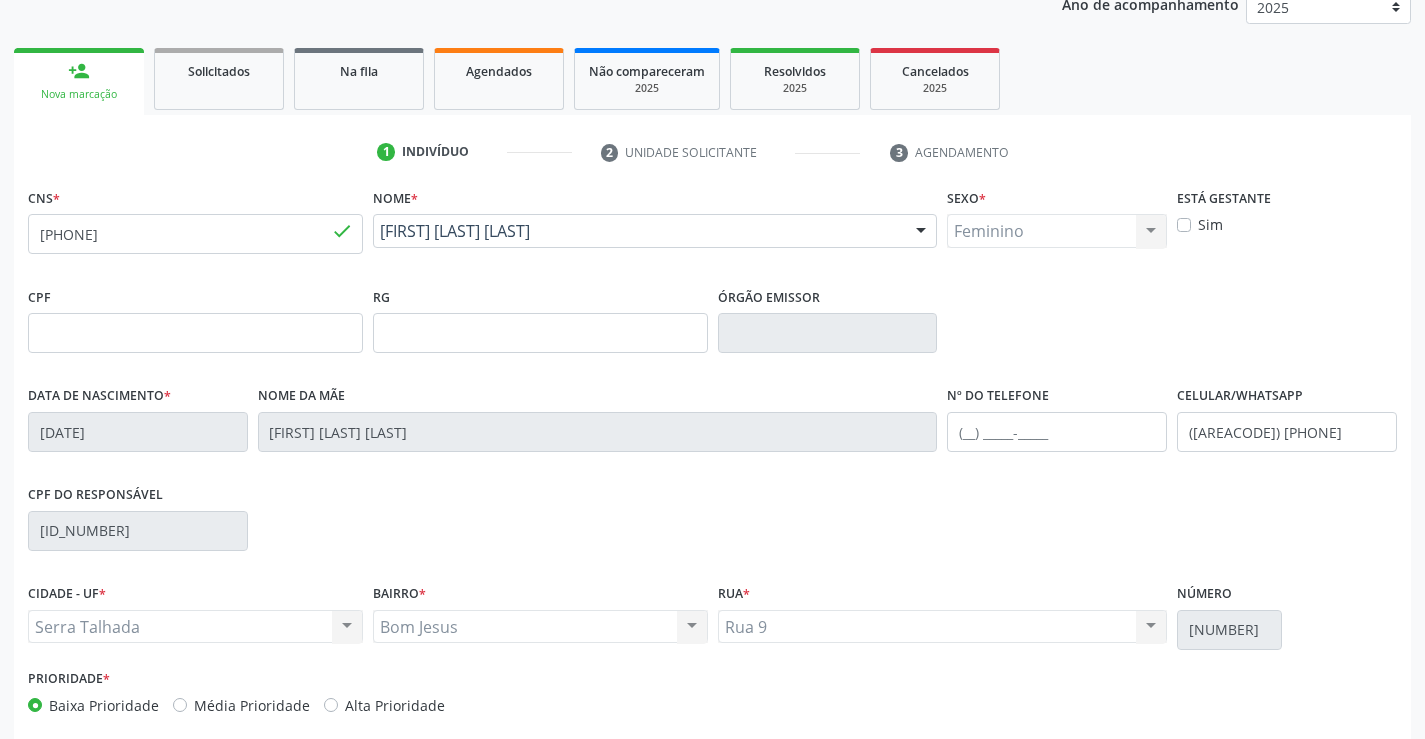 scroll, scrollTop: 345, scrollLeft: 0, axis: vertical 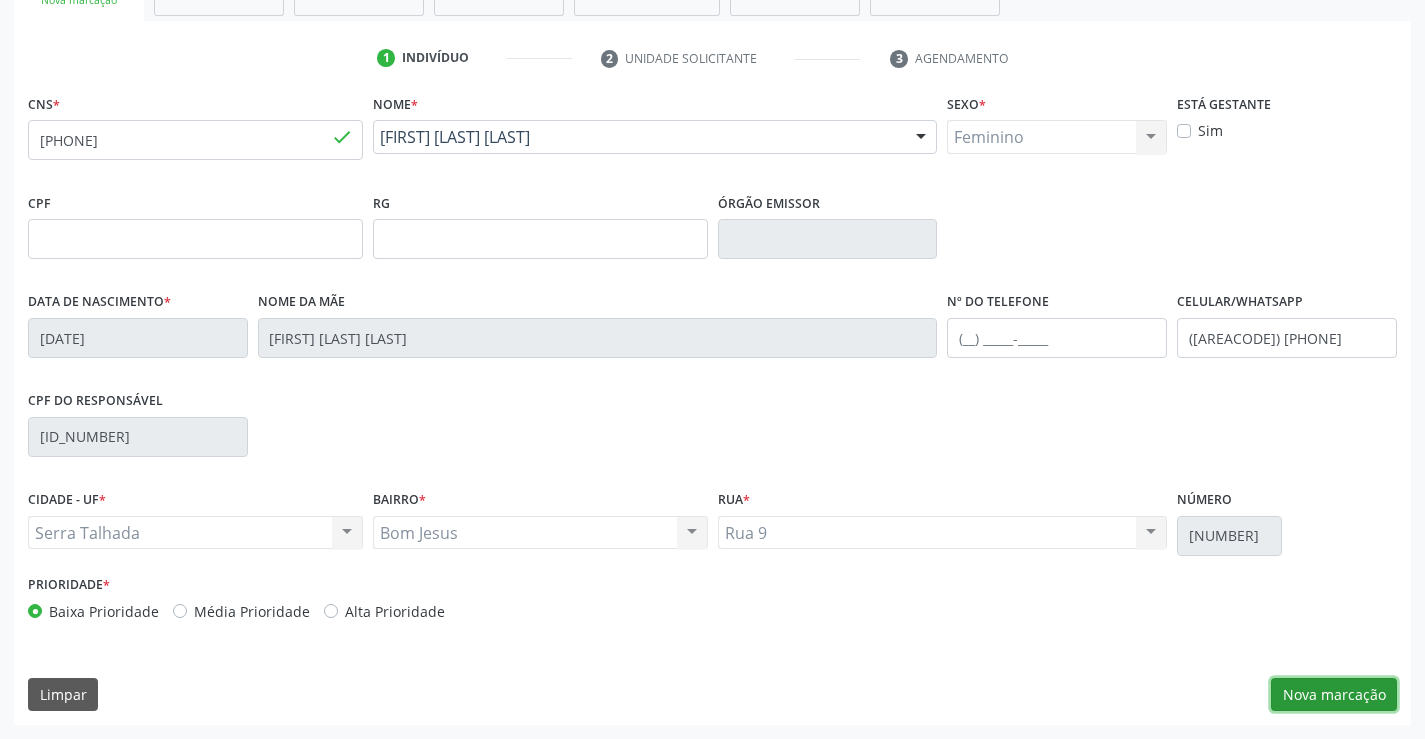 click on "Nova marcação" at bounding box center (1334, 695) 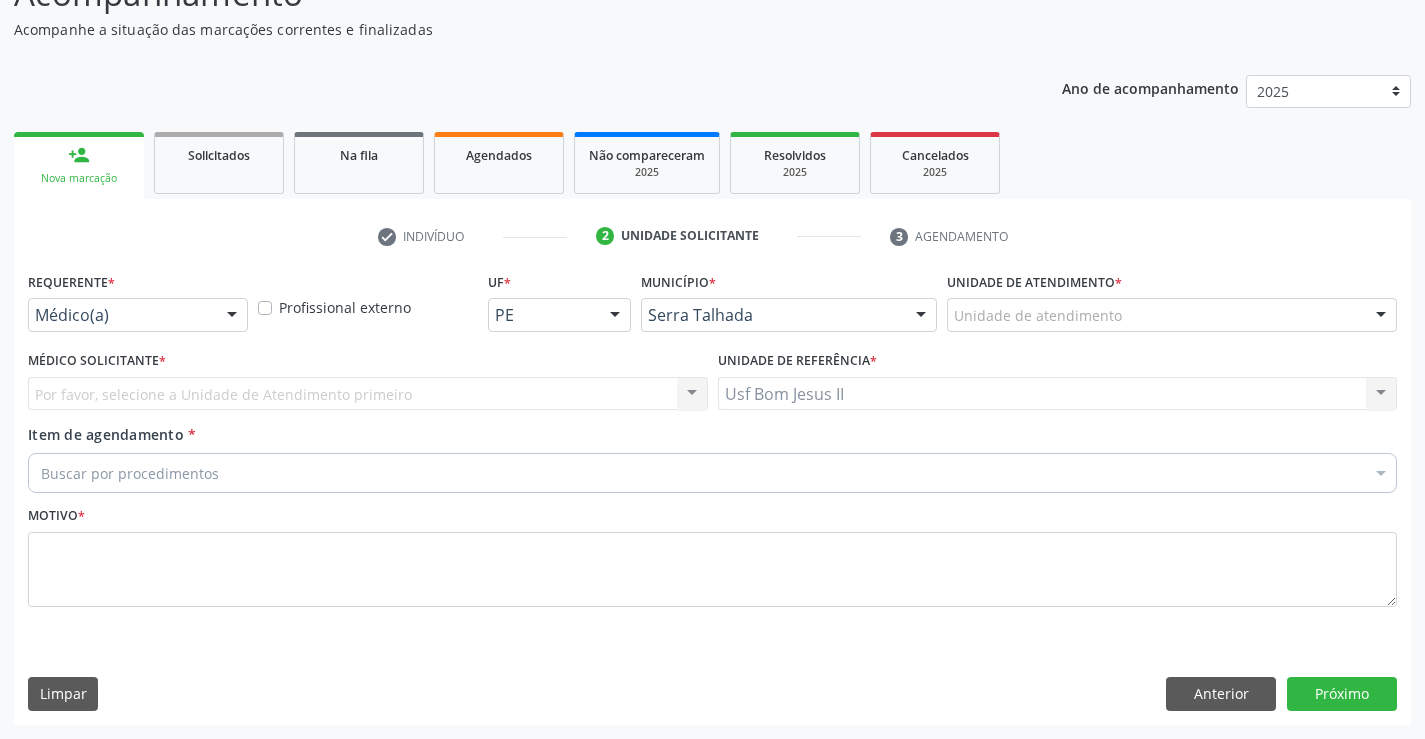 scroll, scrollTop: 167, scrollLeft: 0, axis: vertical 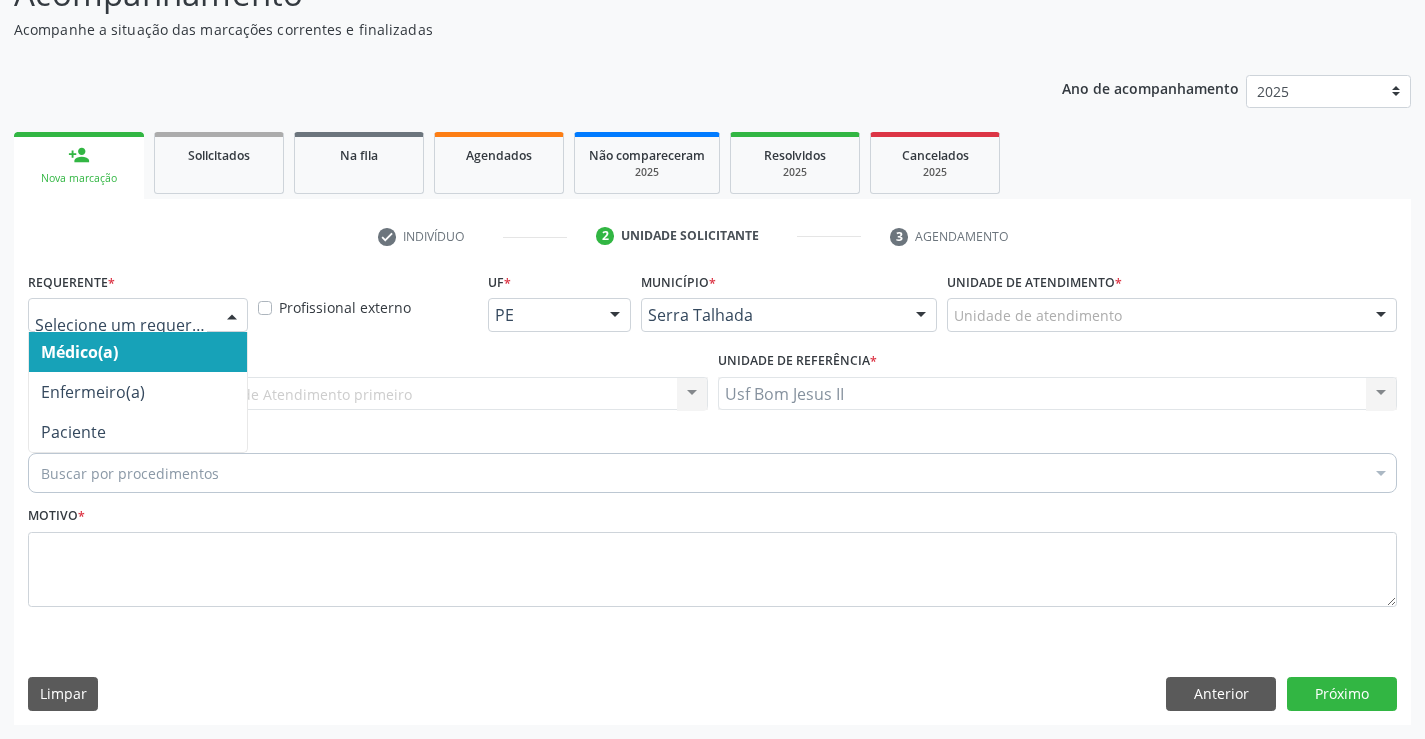 click at bounding box center [232, 316] 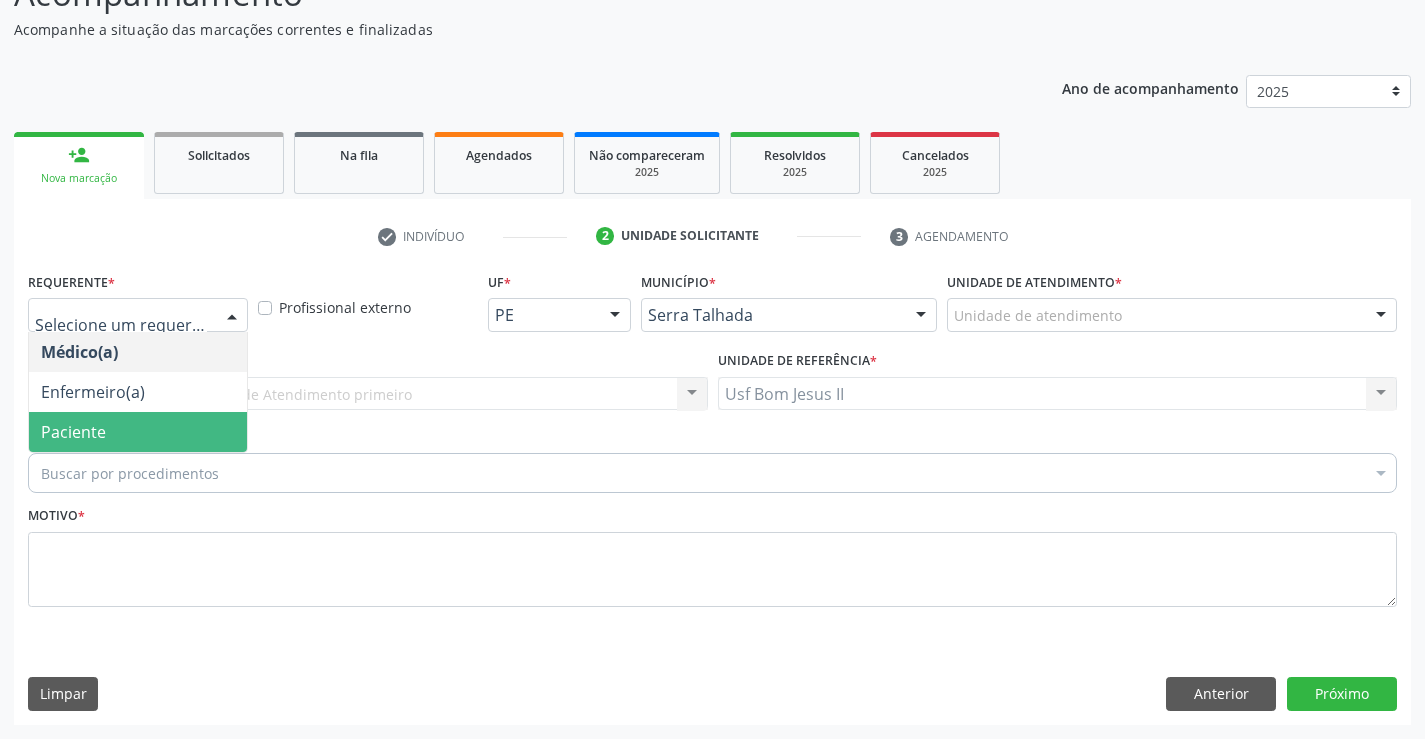 click on "Paciente" at bounding box center (138, 432) 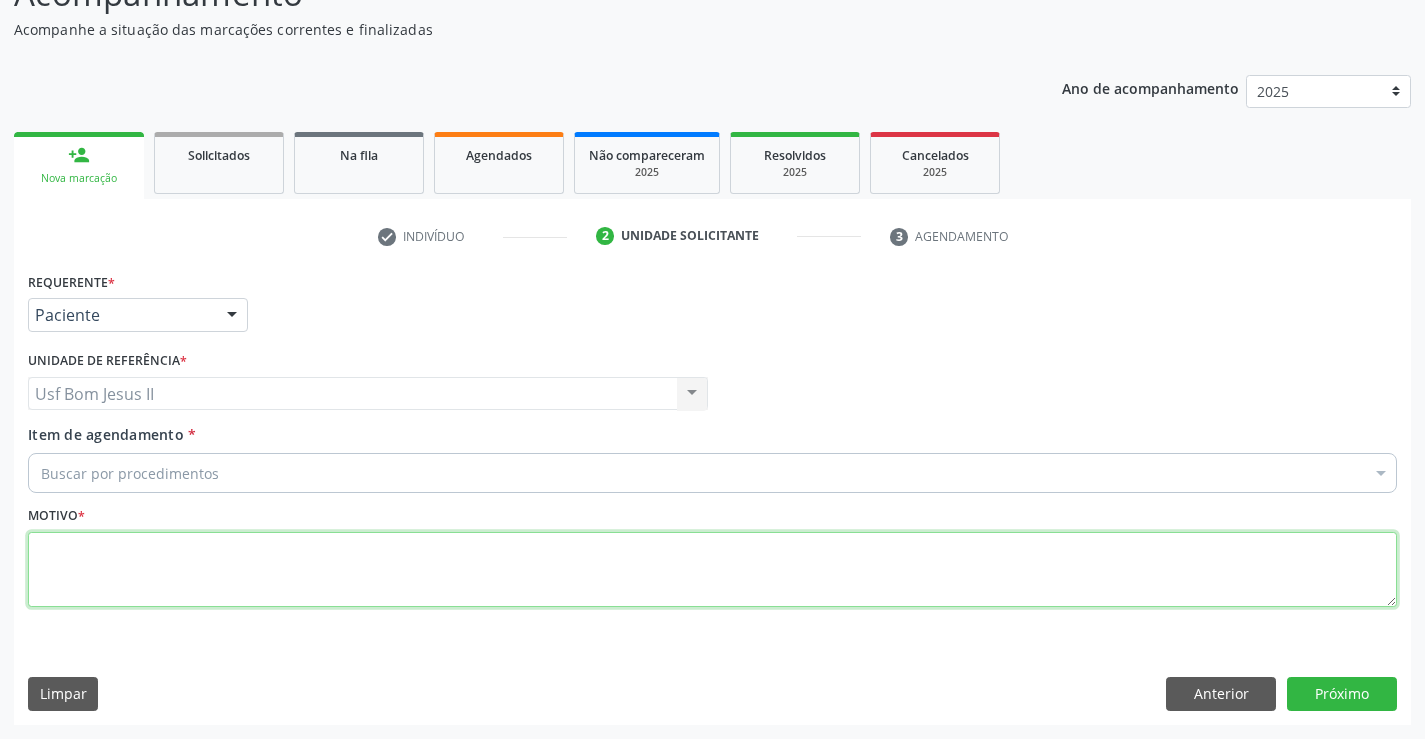 click at bounding box center [712, 570] 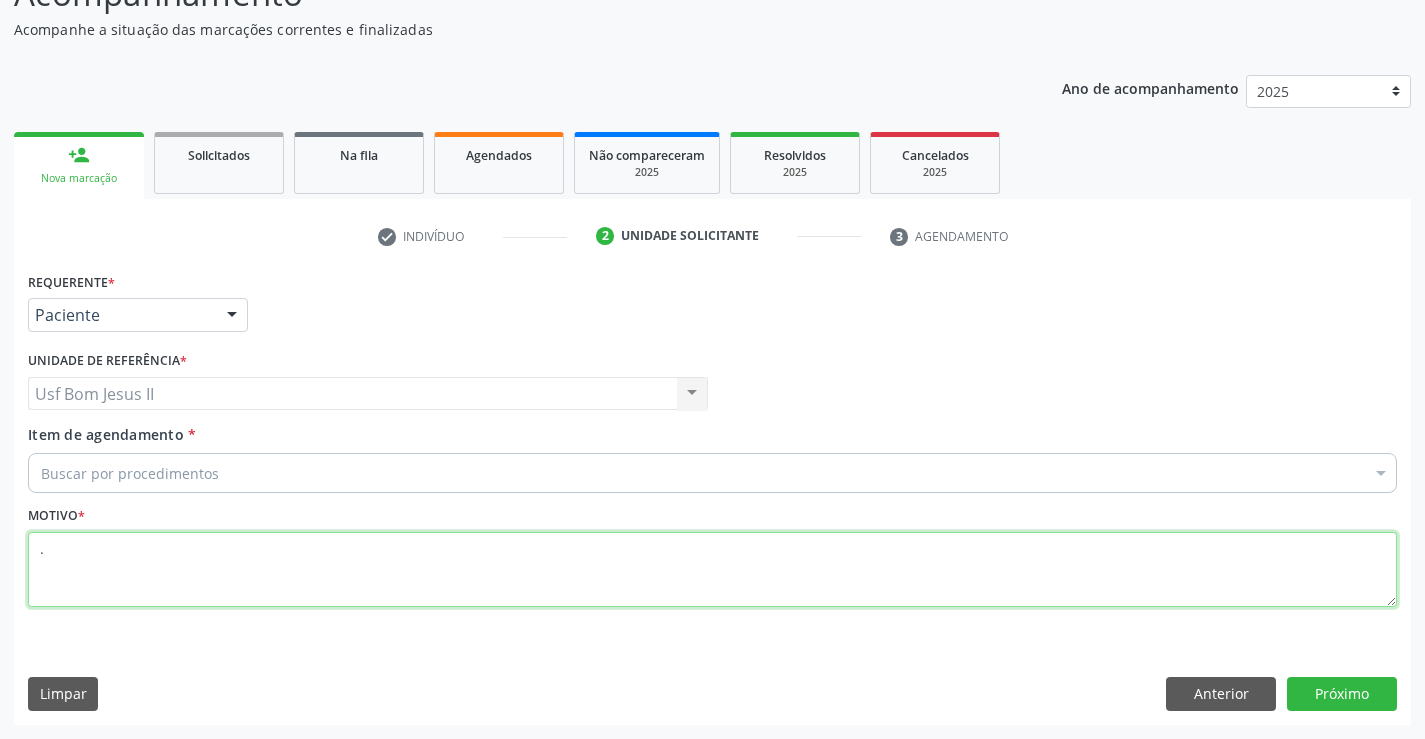 type on "." 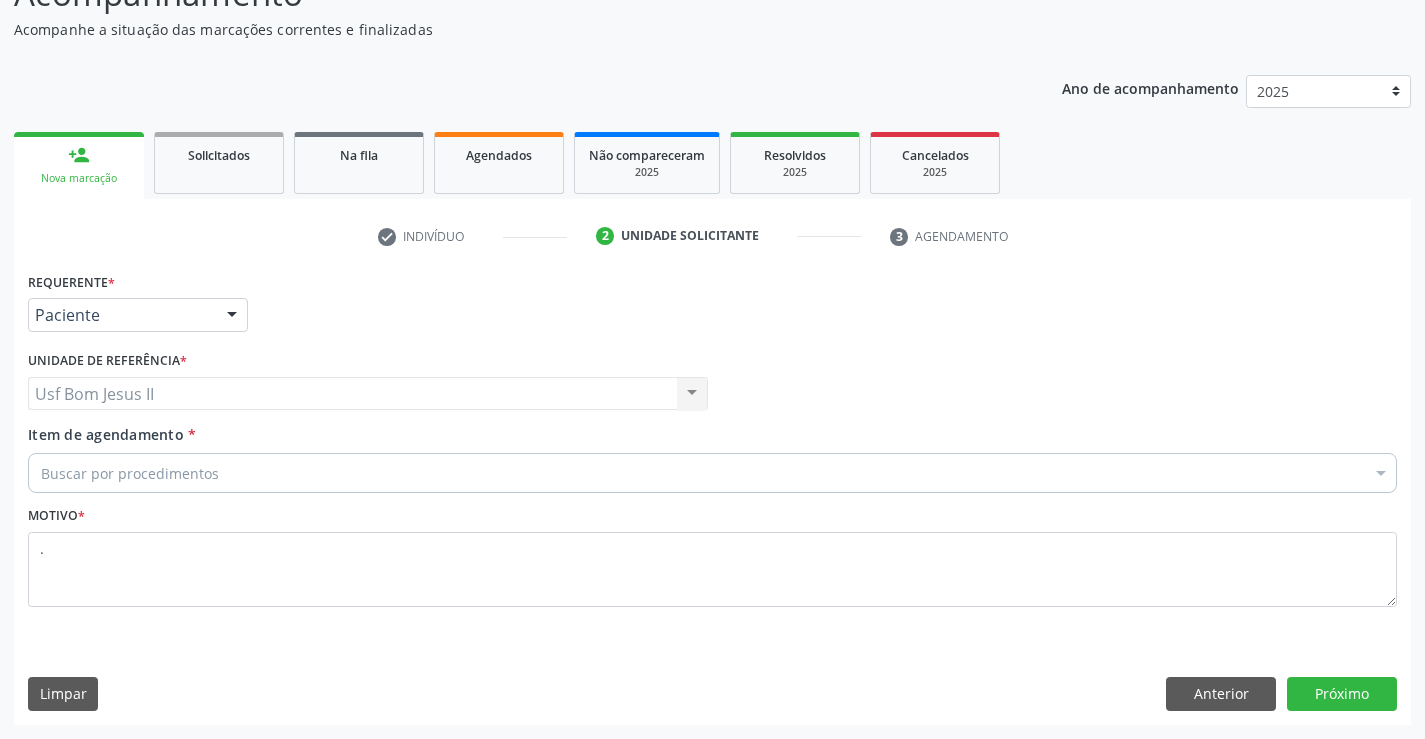 click on "Buscar por procedimentos" at bounding box center (712, 473) 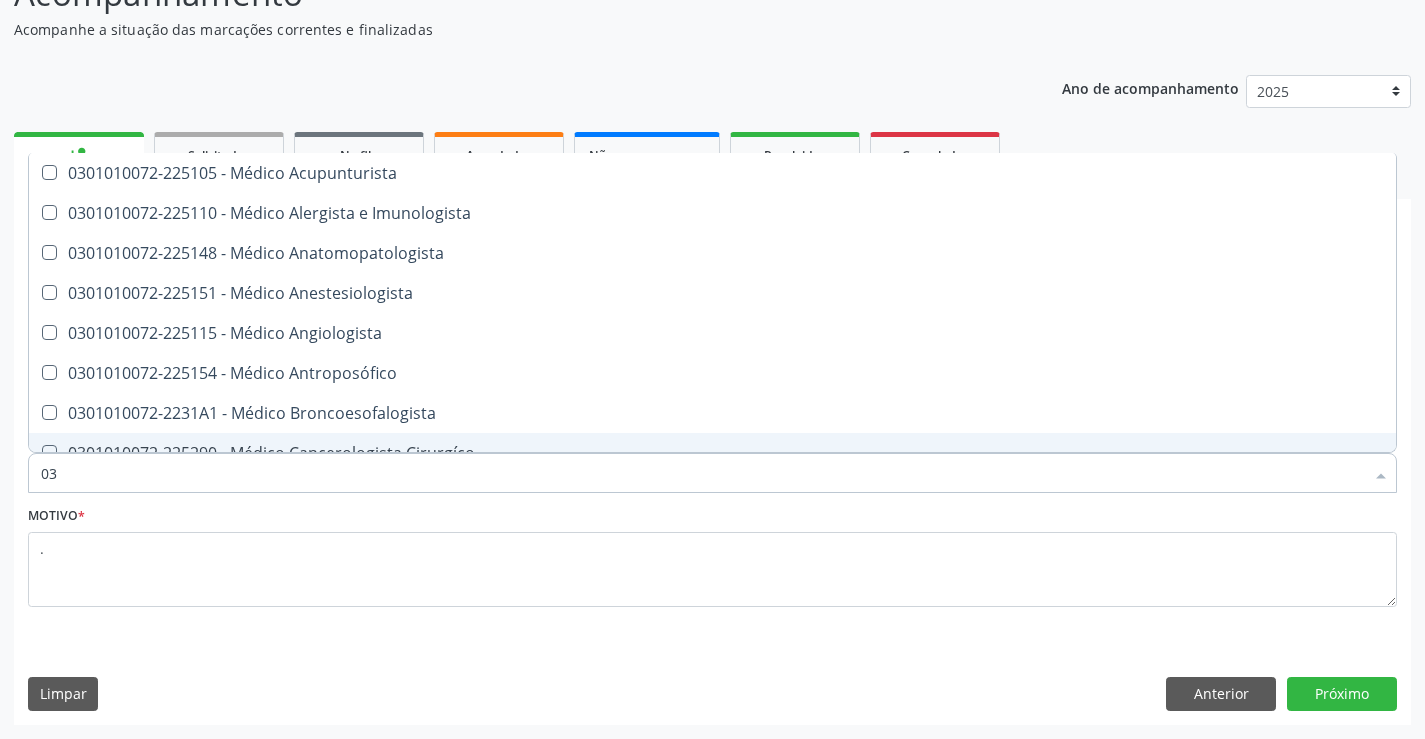 type on "0" 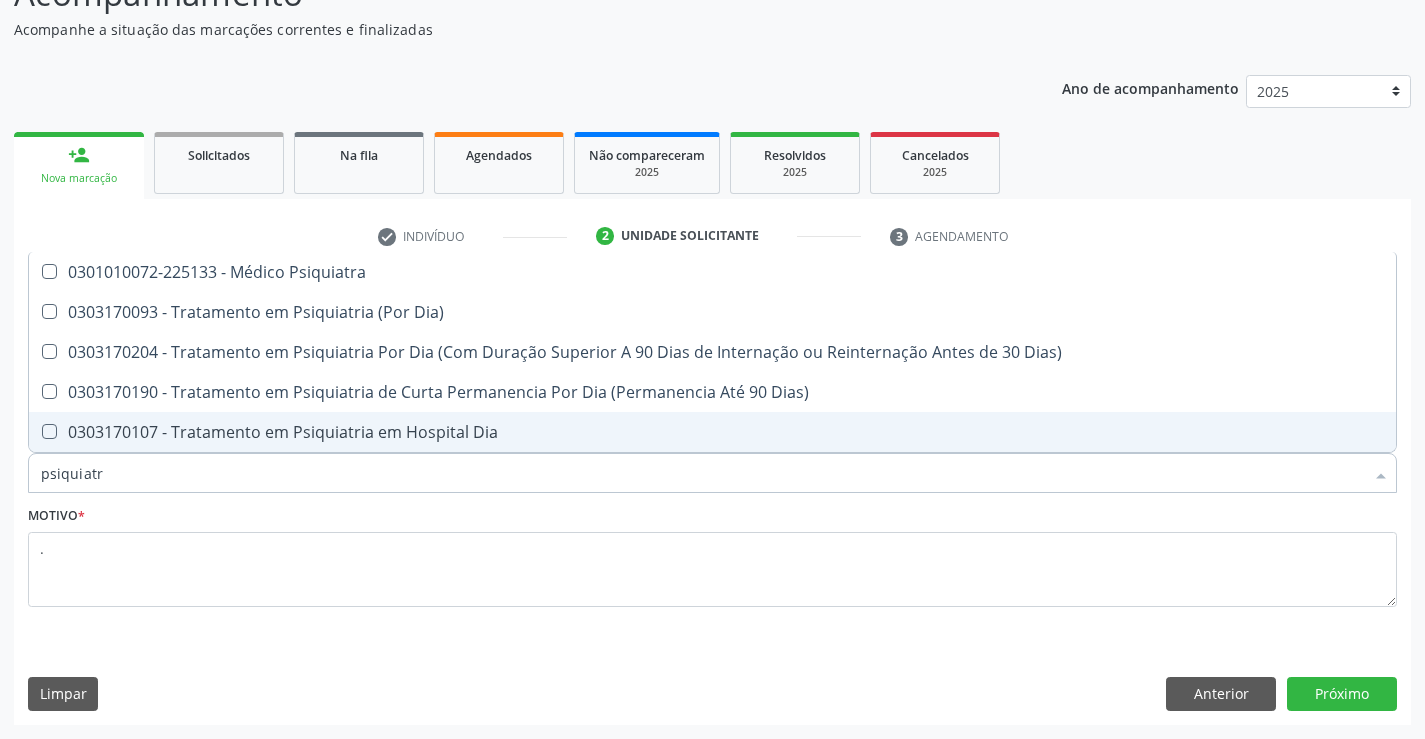 type on "psiquiatra" 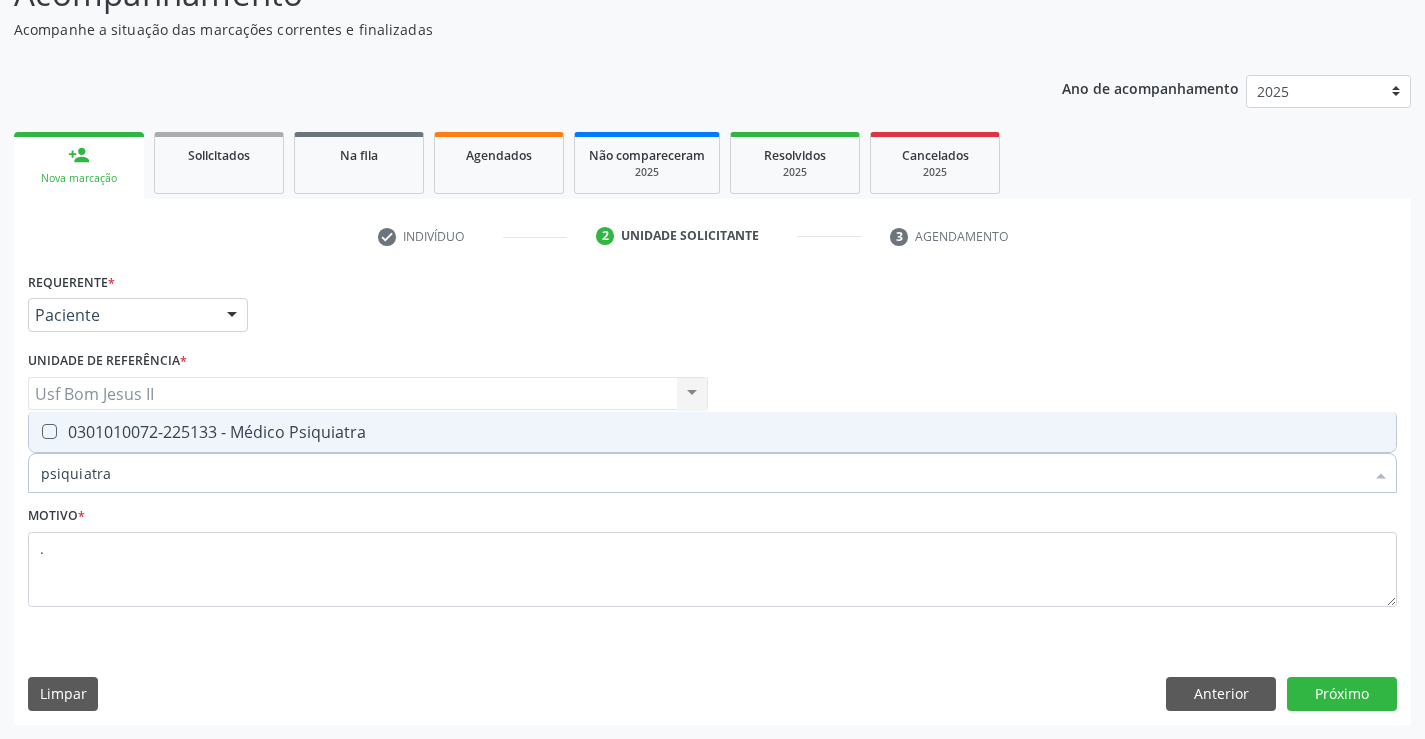 click on "0301010072-225133 - Médico Psiquiatra" at bounding box center [712, 432] 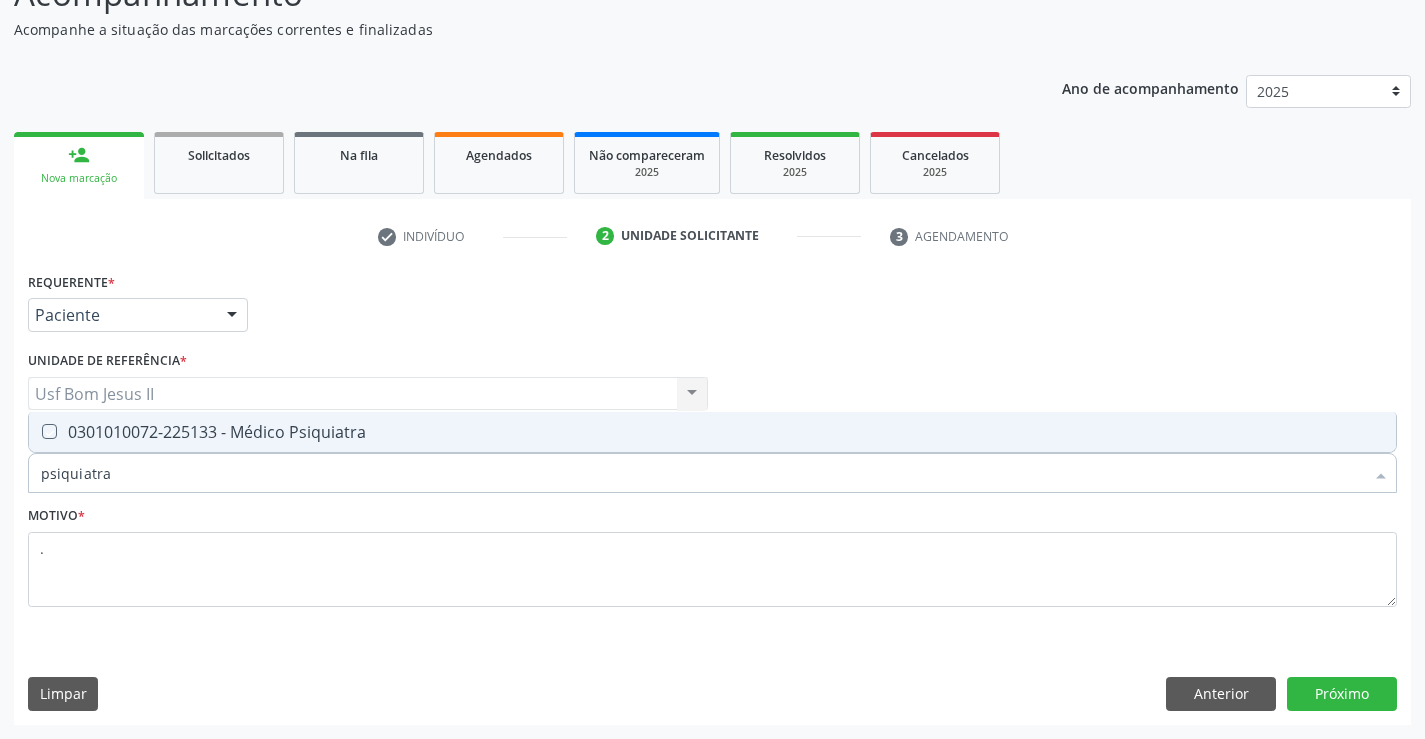 checkbox on "true" 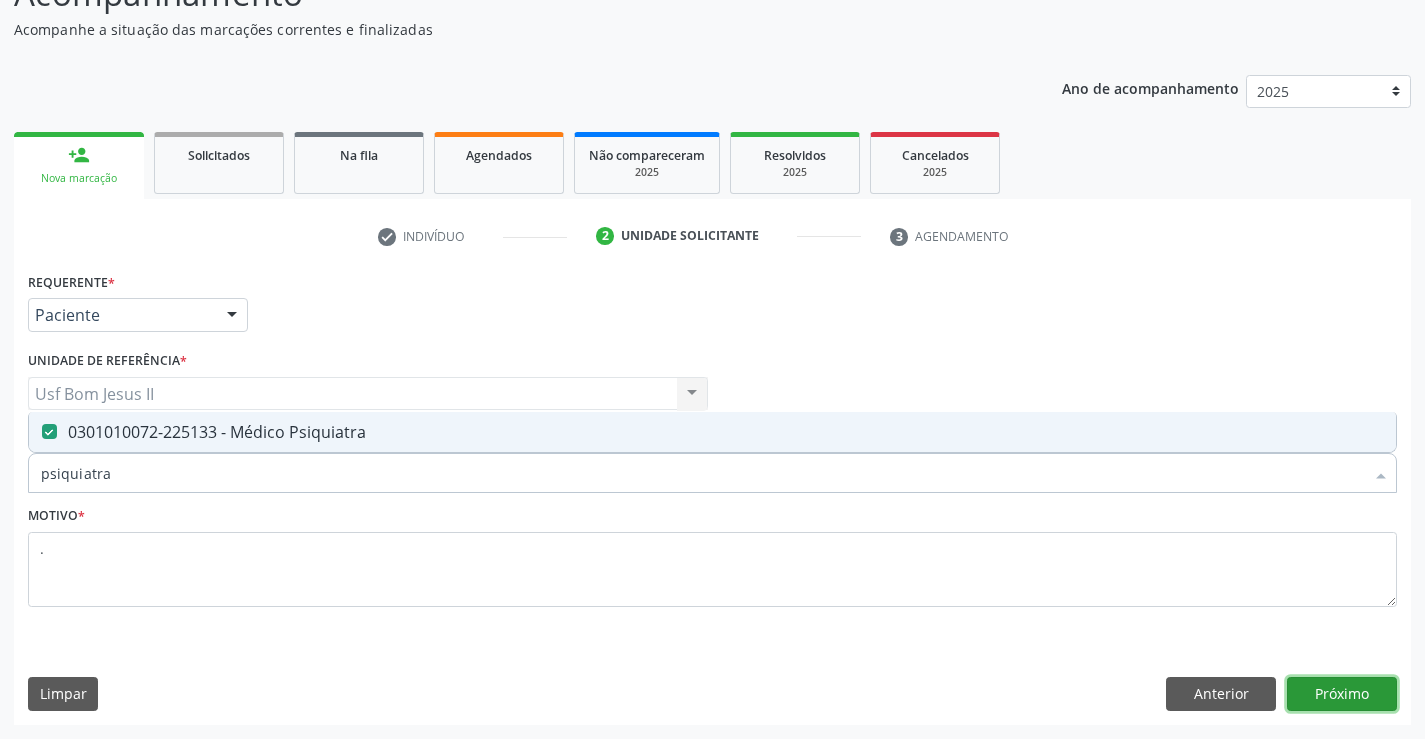 click on "Próximo" at bounding box center (1342, 694) 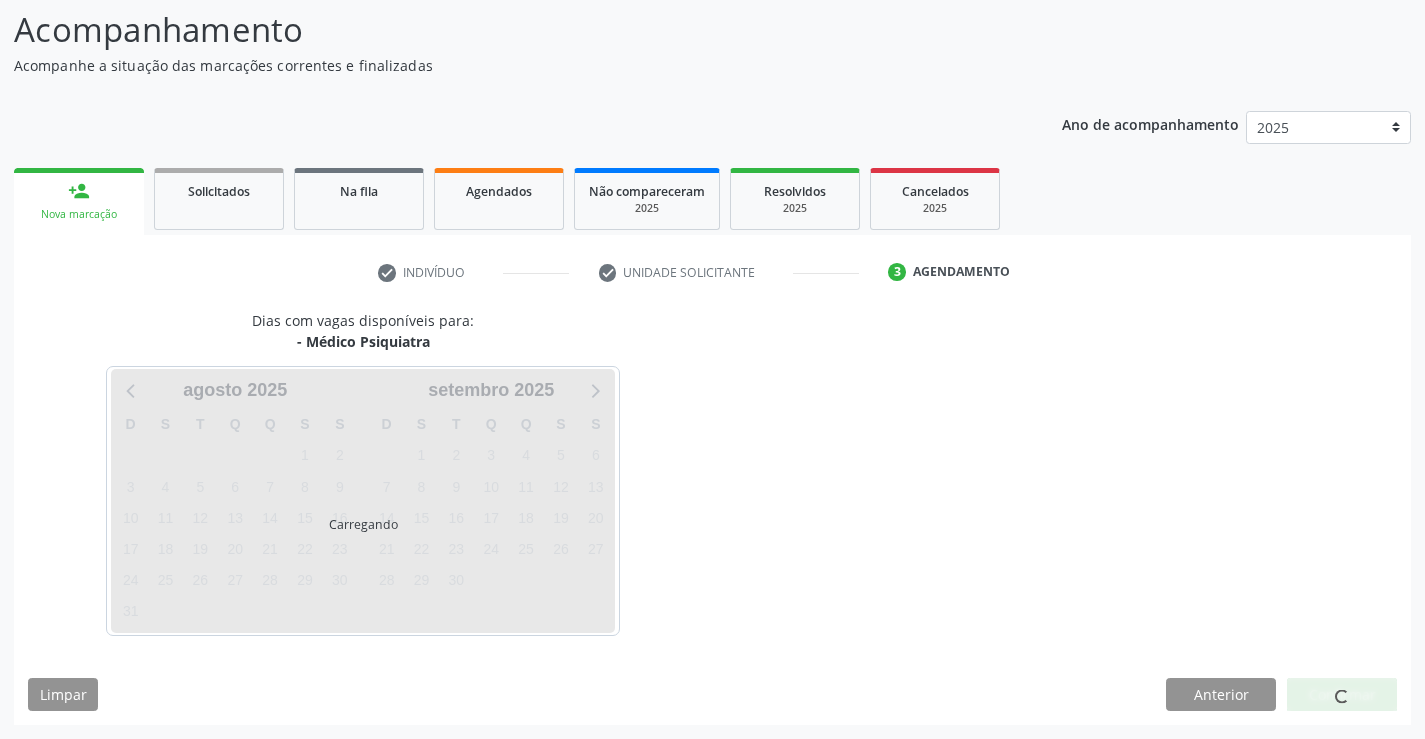 scroll, scrollTop: 131, scrollLeft: 0, axis: vertical 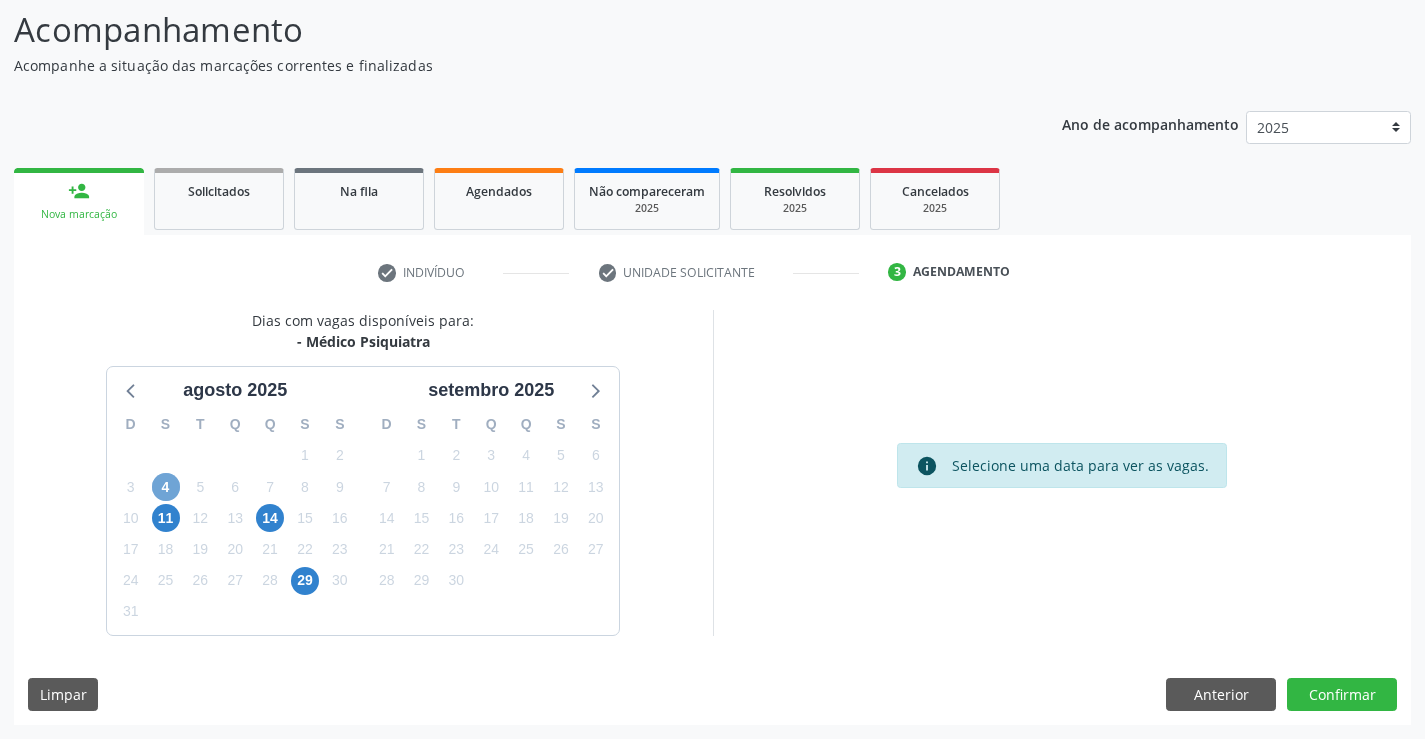 click on "4" at bounding box center [166, 487] 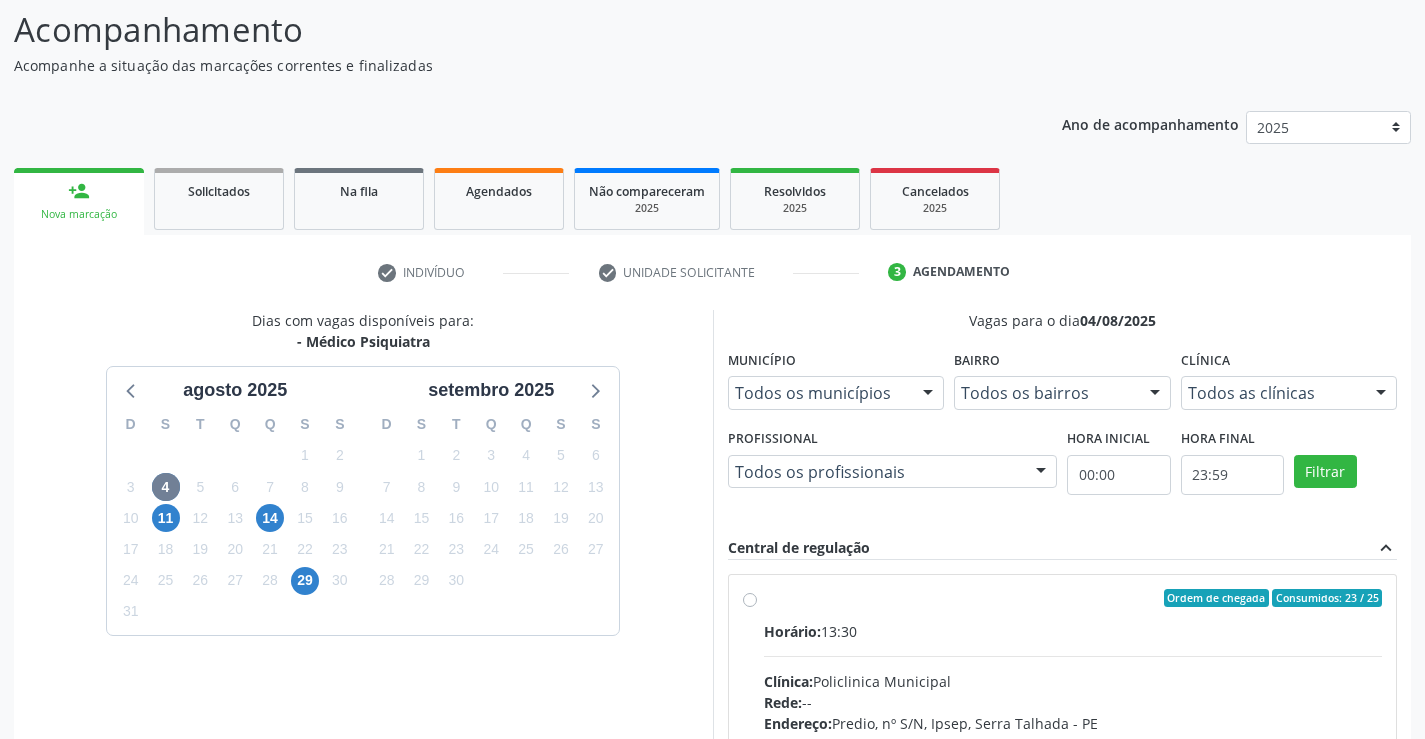 click on "Ordem de chegada
Consumidos: 23 / 25
Horário:   13:30
Clínica:  Policlinica Municipal
Rede:
--
Endereço:   Predio, nº S/N, [NEIGHBORHOOD], [CITY] - [STATE]
Telefone:   --
Profissional:
[FIRST] [LAST] [LAST]
Informações adicionais sobre o atendimento
Idade de atendimento:
de 0 a 120 anos
Gênero(s) atendido(s):
Masculino e Feminino
Informações adicionais:
--" at bounding box center [1073, 742] 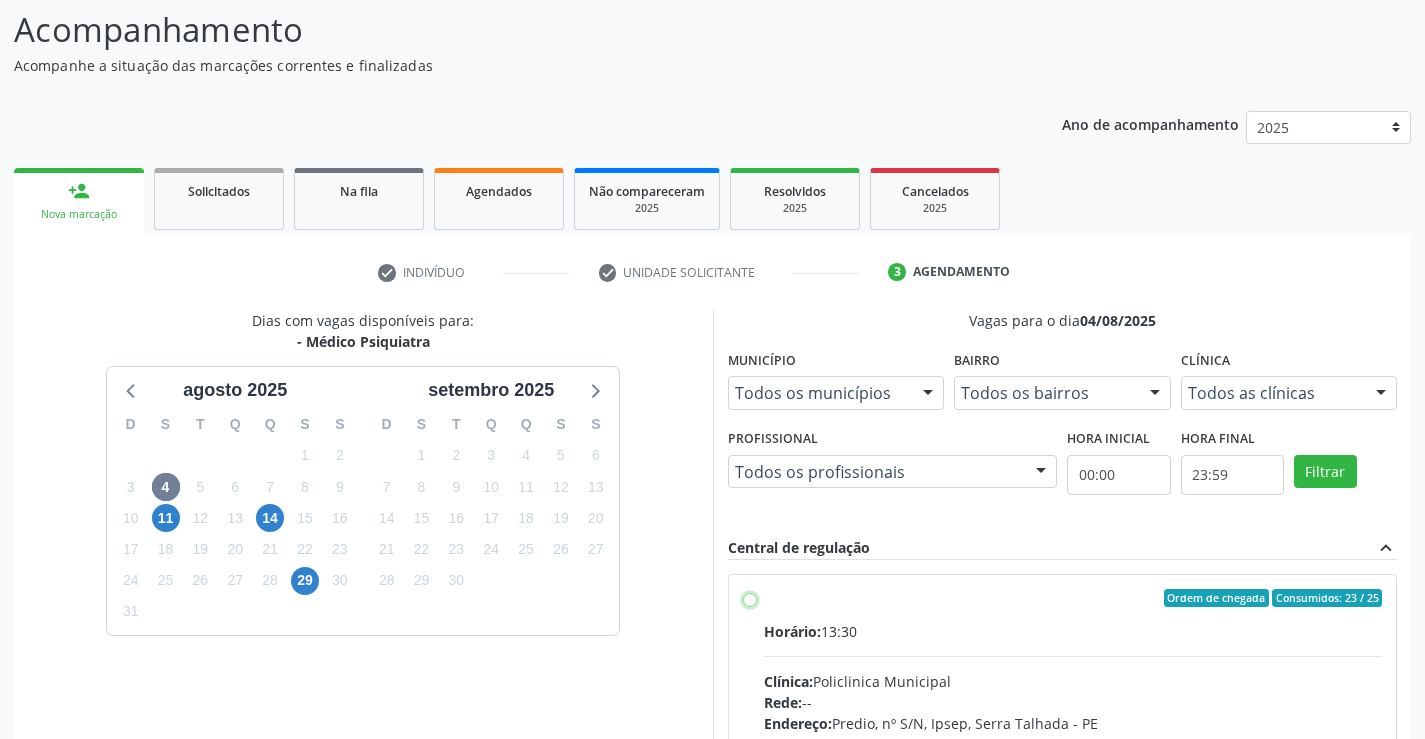 click on "Ordem de chegada
Consumidos: 23 / 25
Horário:   13:30
Clínica:  Policlinica Municipal
Rede:
--
Endereço:   Predio, nº S/N, [NEIGHBORHOOD], [CITY] - [STATE]
Telefone:   --
Profissional:
[FIRST] [LAST] [LAST]
Informações adicionais sobre o atendimento
Idade de atendimento:
de 0 a 120 anos
Gênero(s) atendido(s):
Masculino e Feminino
Informações adicionais:
--" at bounding box center [750, 598] 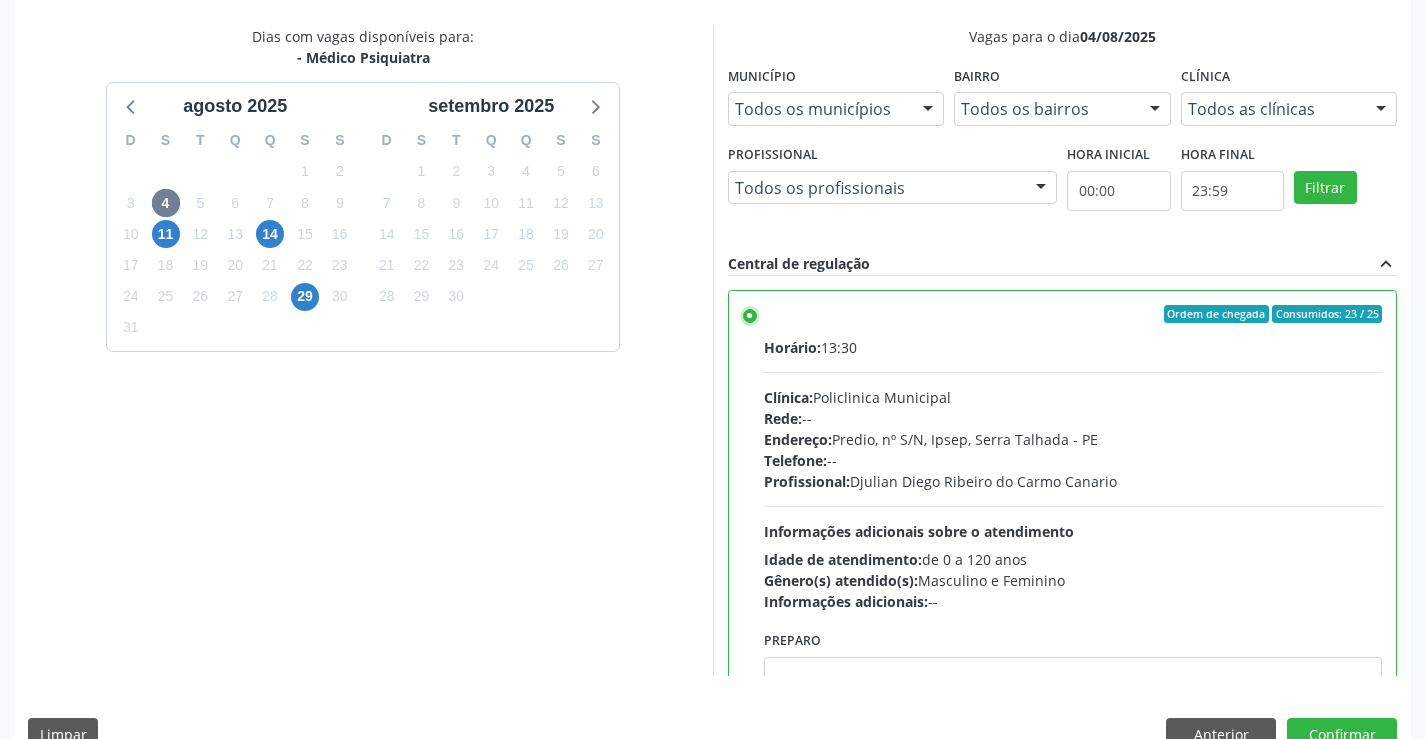 scroll, scrollTop: 456, scrollLeft: 0, axis: vertical 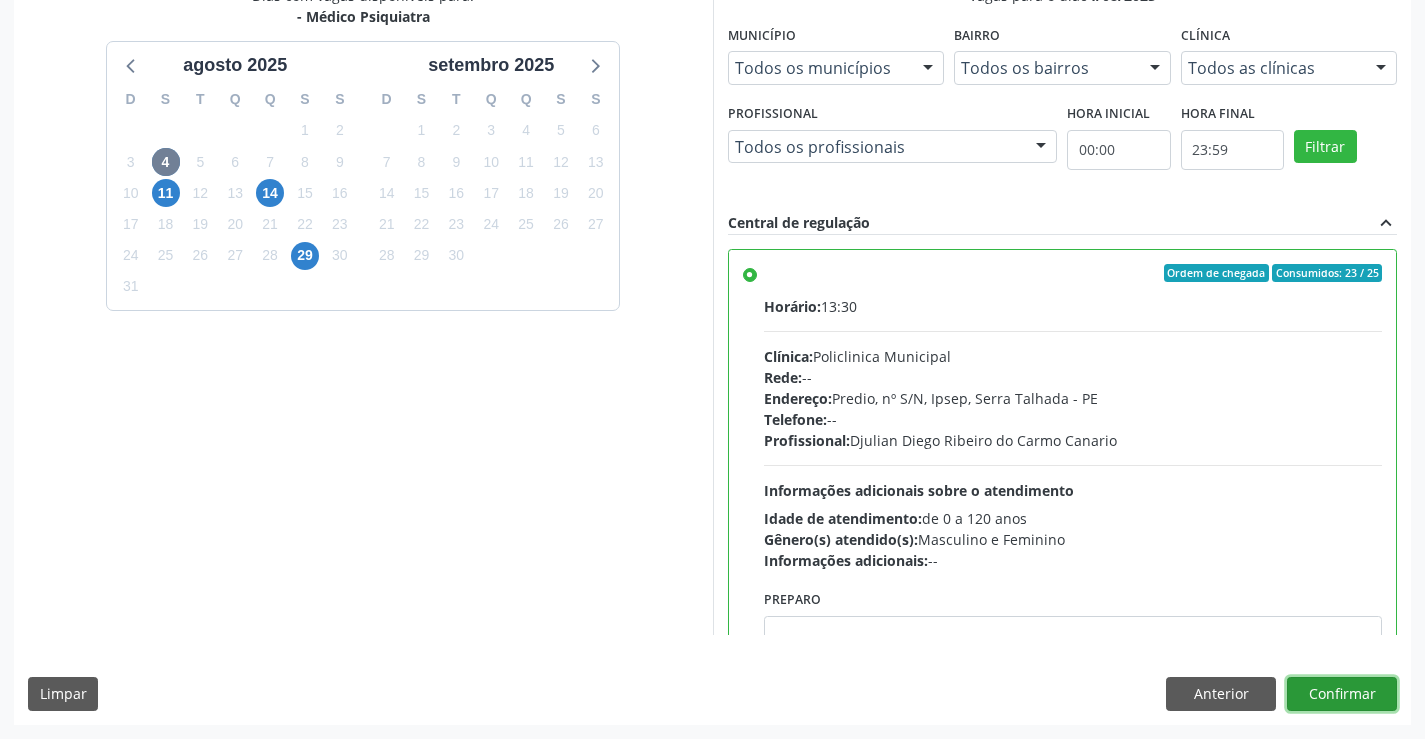 click on "Confirmar" at bounding box center (1342, 694) 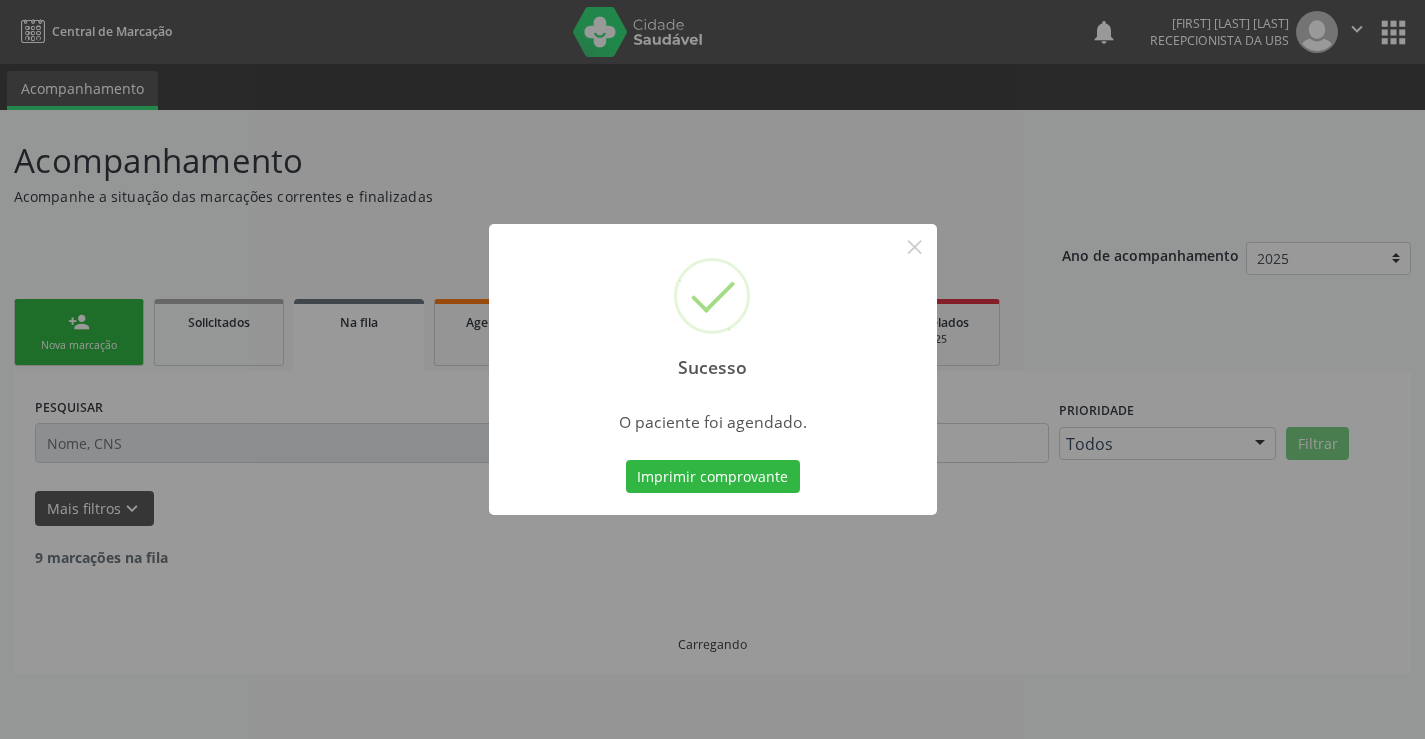 scroll, scrollTop: 0, scrollLeft: 0, axis: both 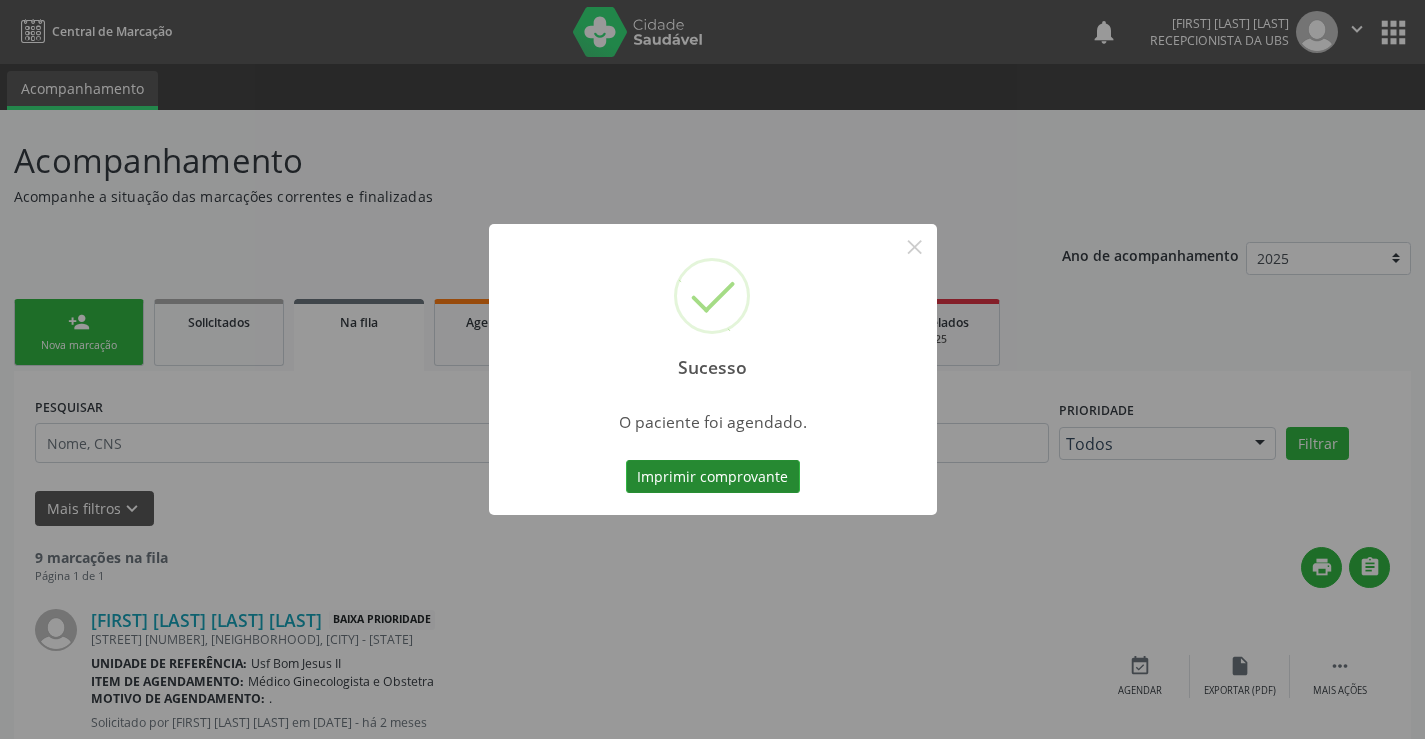 click on "Imprimir comprovante" at bounding box center (713, 477) 